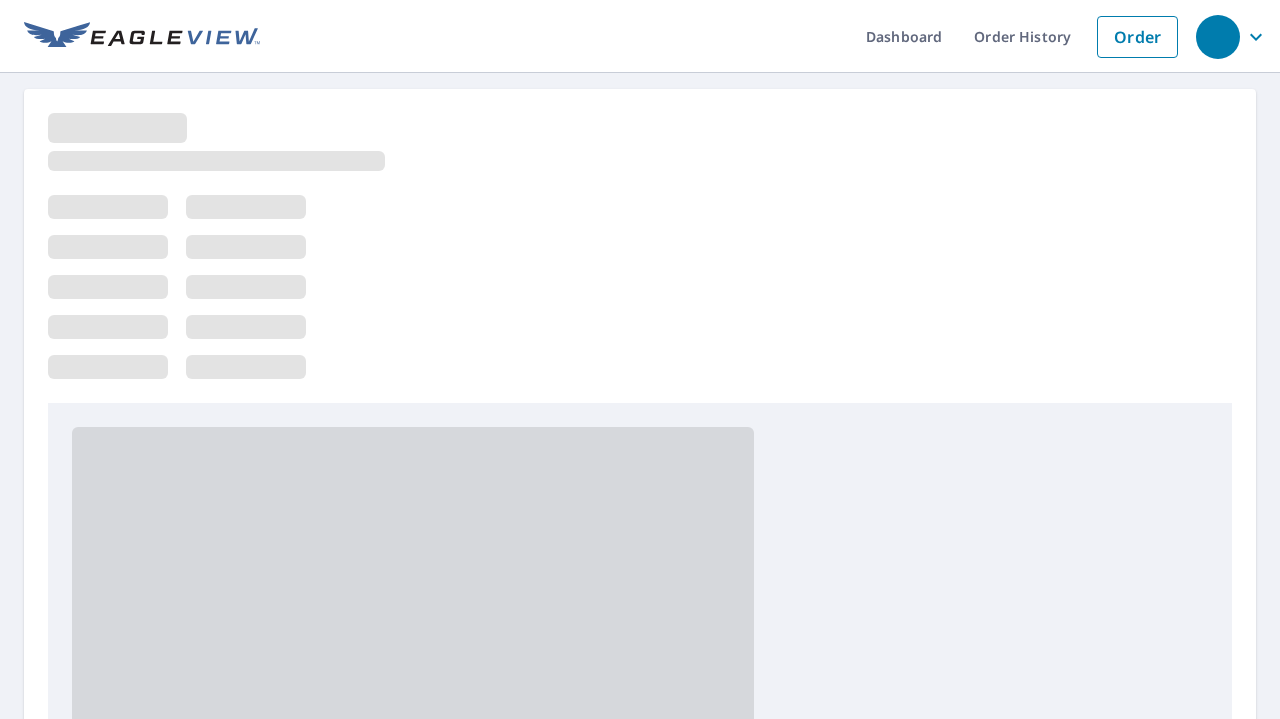 scroll, scrollTop: 0, scrollLeft: 0, axis: both 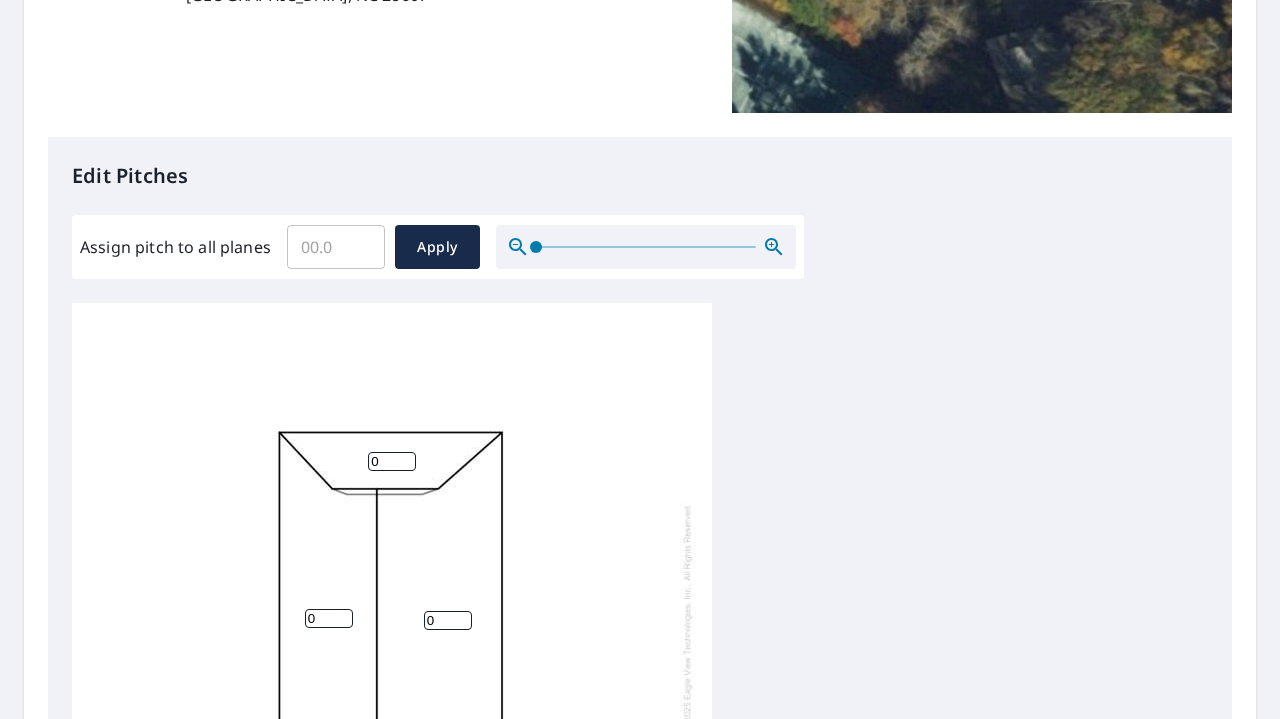 click on "Assign pitch to all planes" at bounding box center (336, 247) 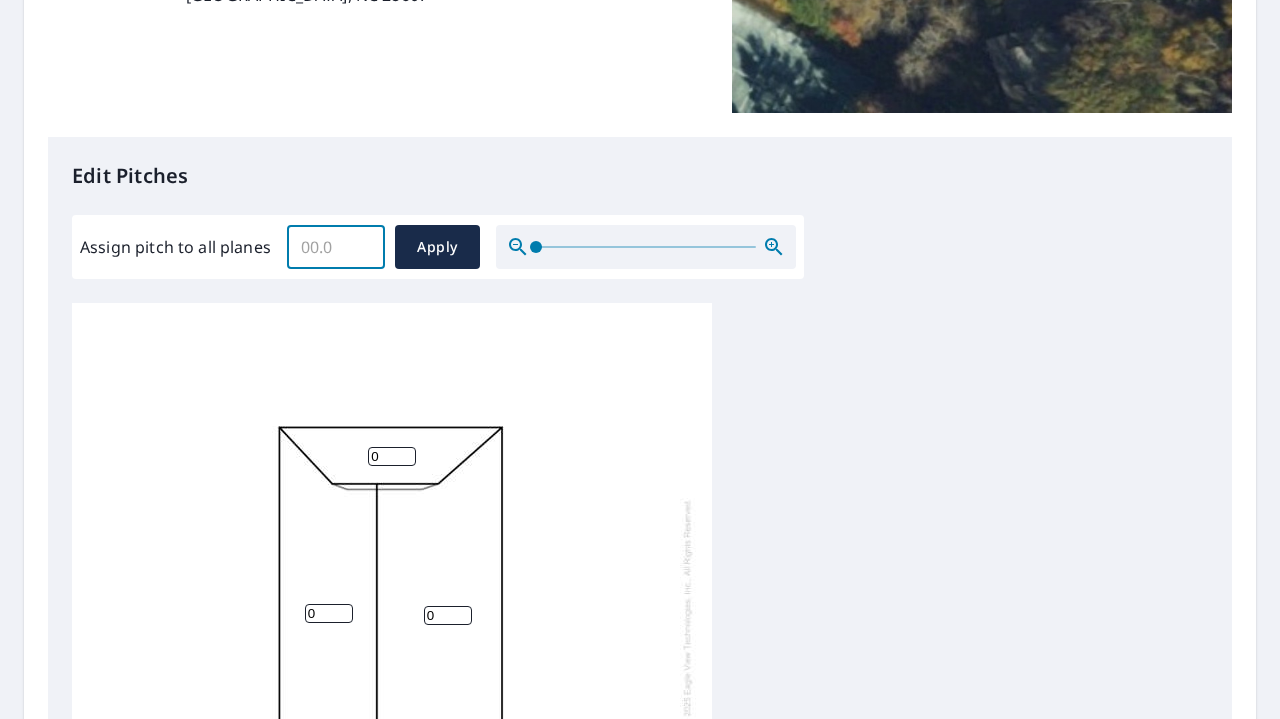 scroll, scrollTop: 20, scrollLeft: 0, axis: vertical 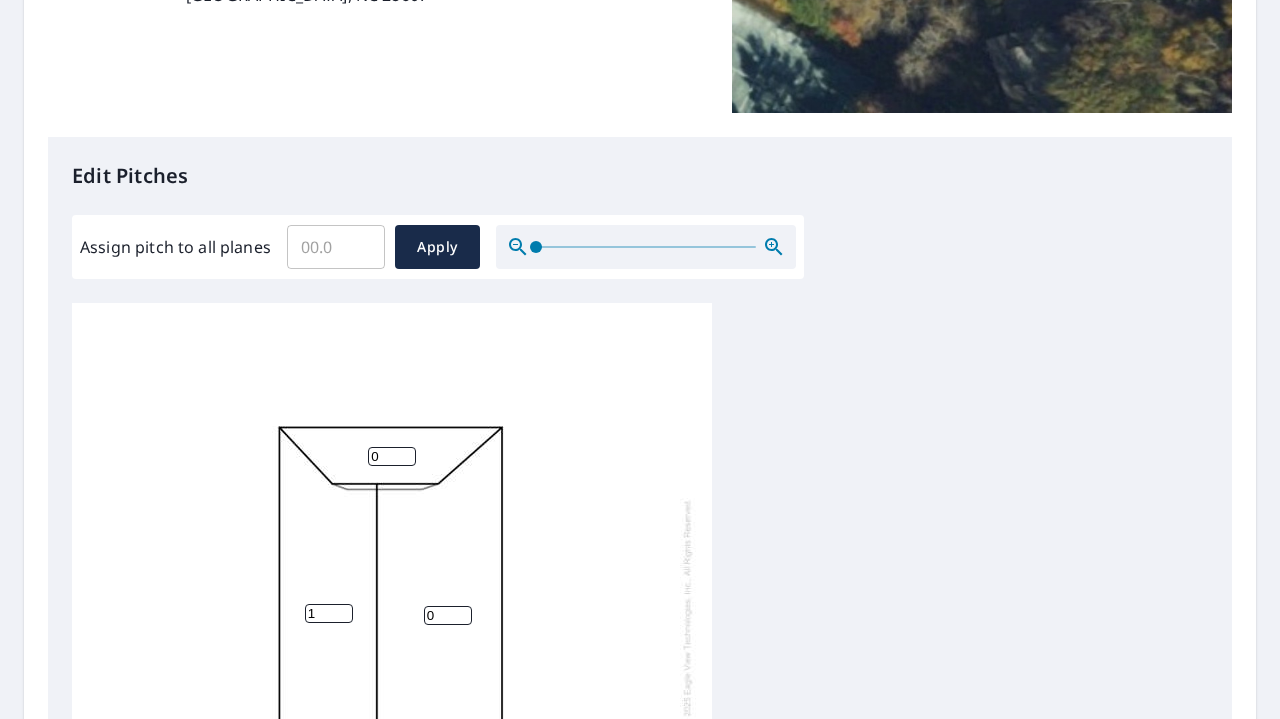 click on "1" at bounding box center [329, 613] 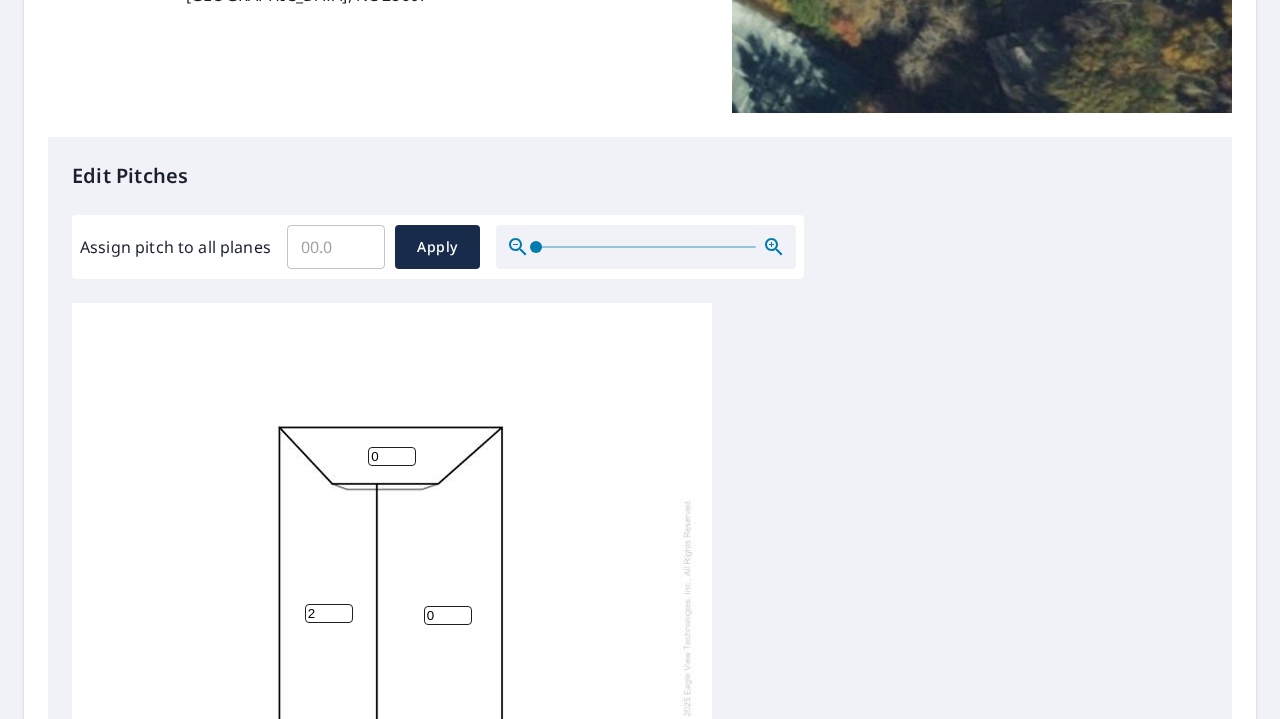 click on "2" at bounding box center (329, 613) 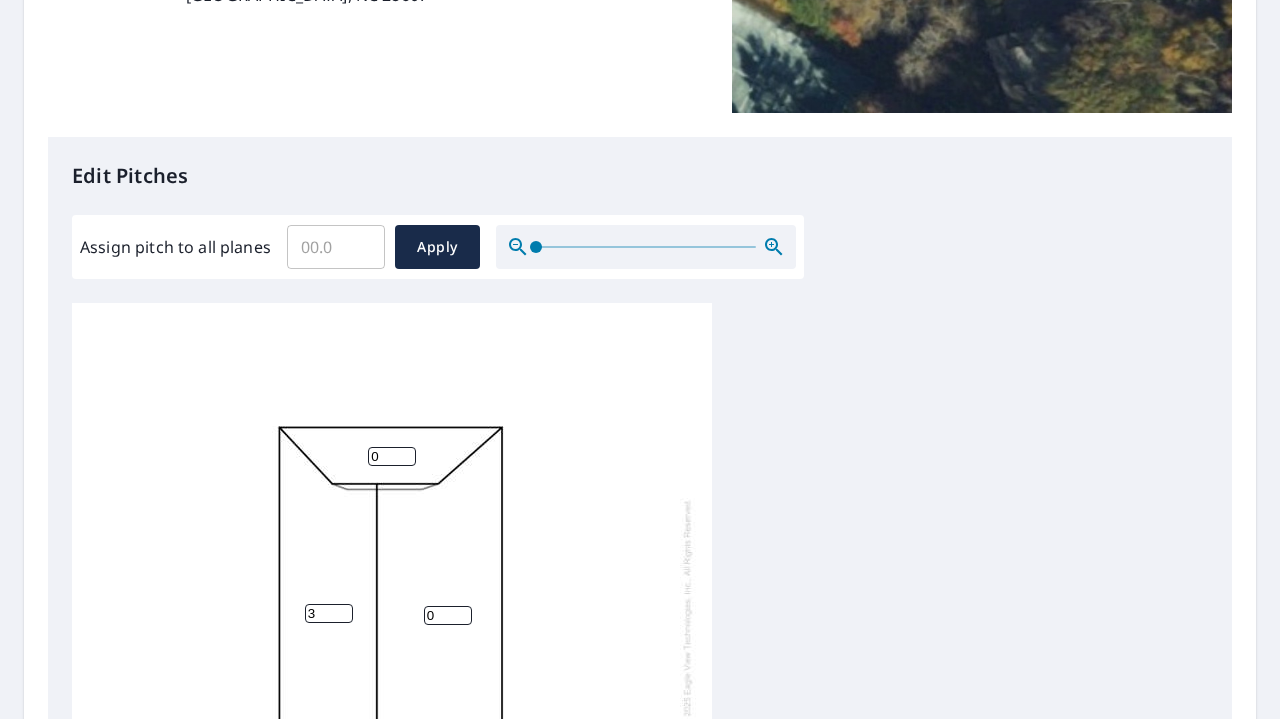 click on "3" at bounding box center (329, 613) 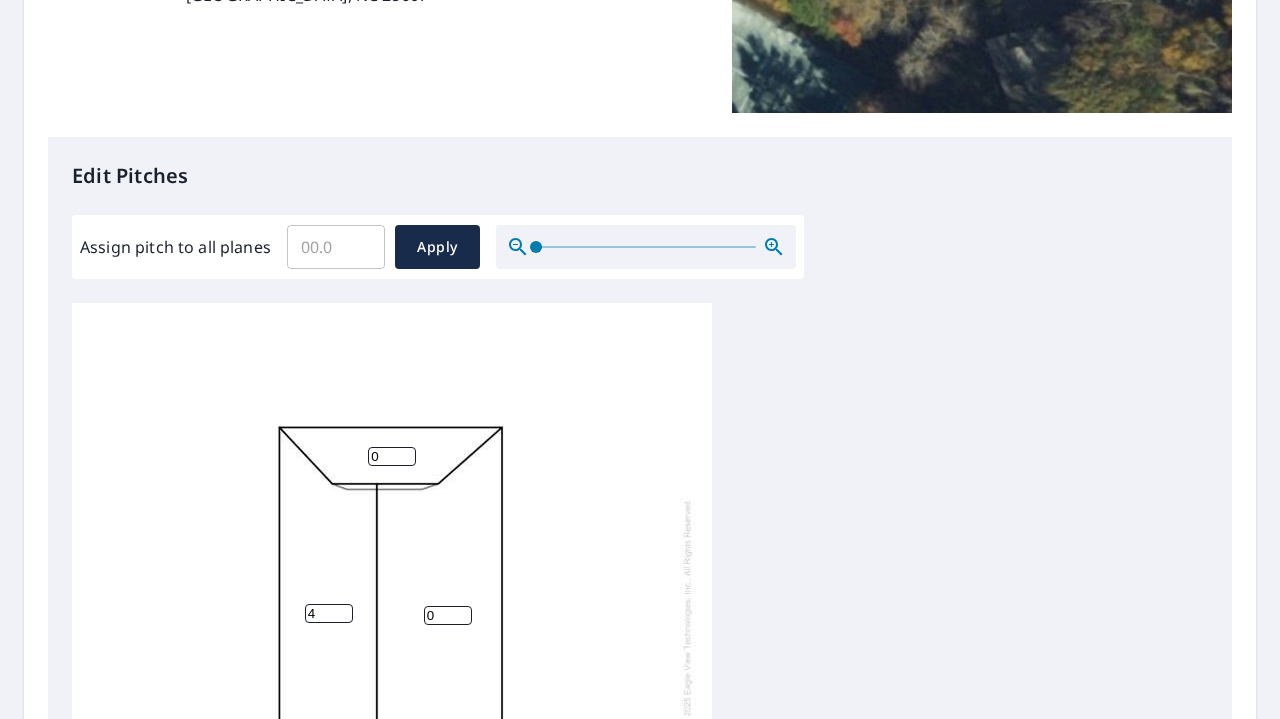 click on "4" at bounding box center [329, 613] 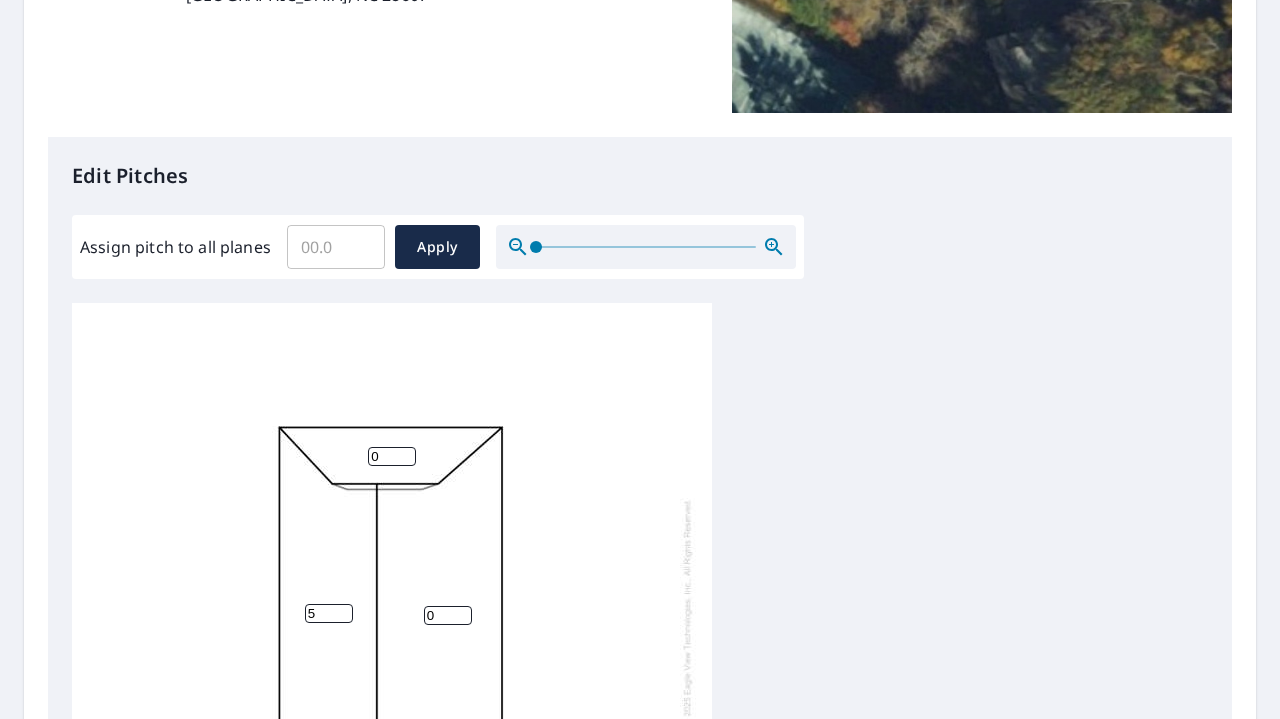 click on "5" at bounding box center [329, 613] 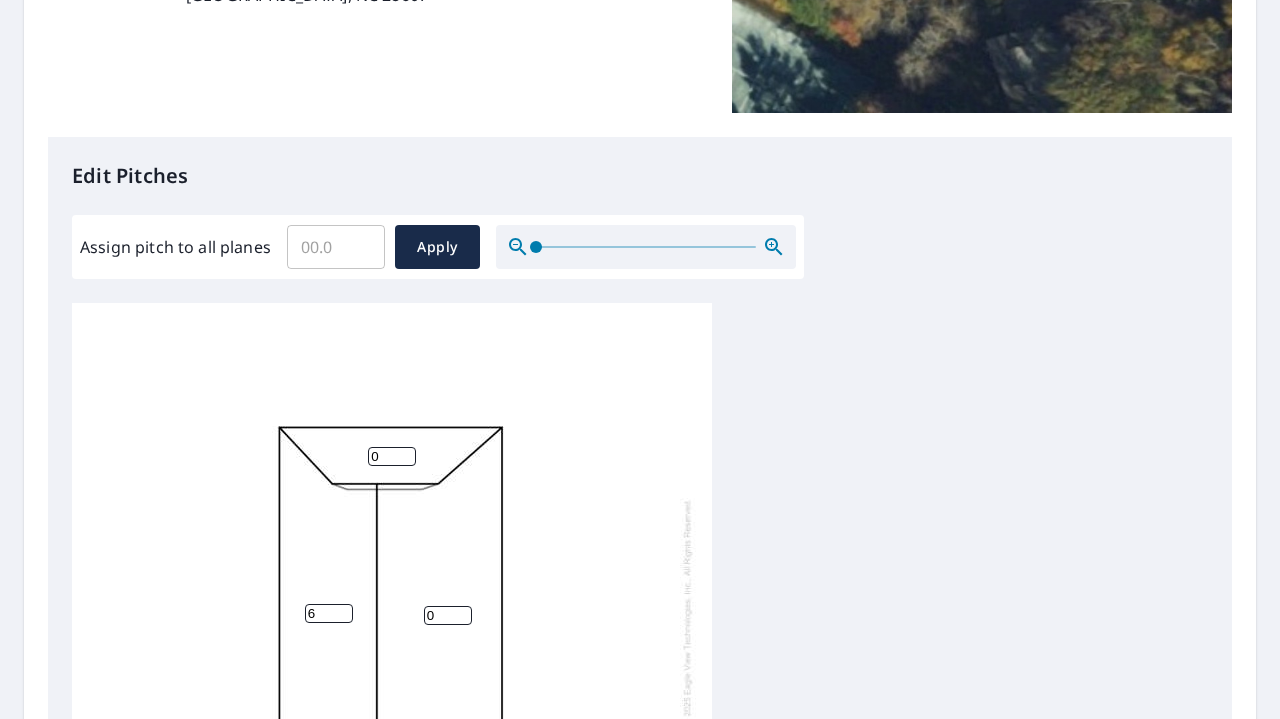 click on "6" at bounding box center (329, 613) 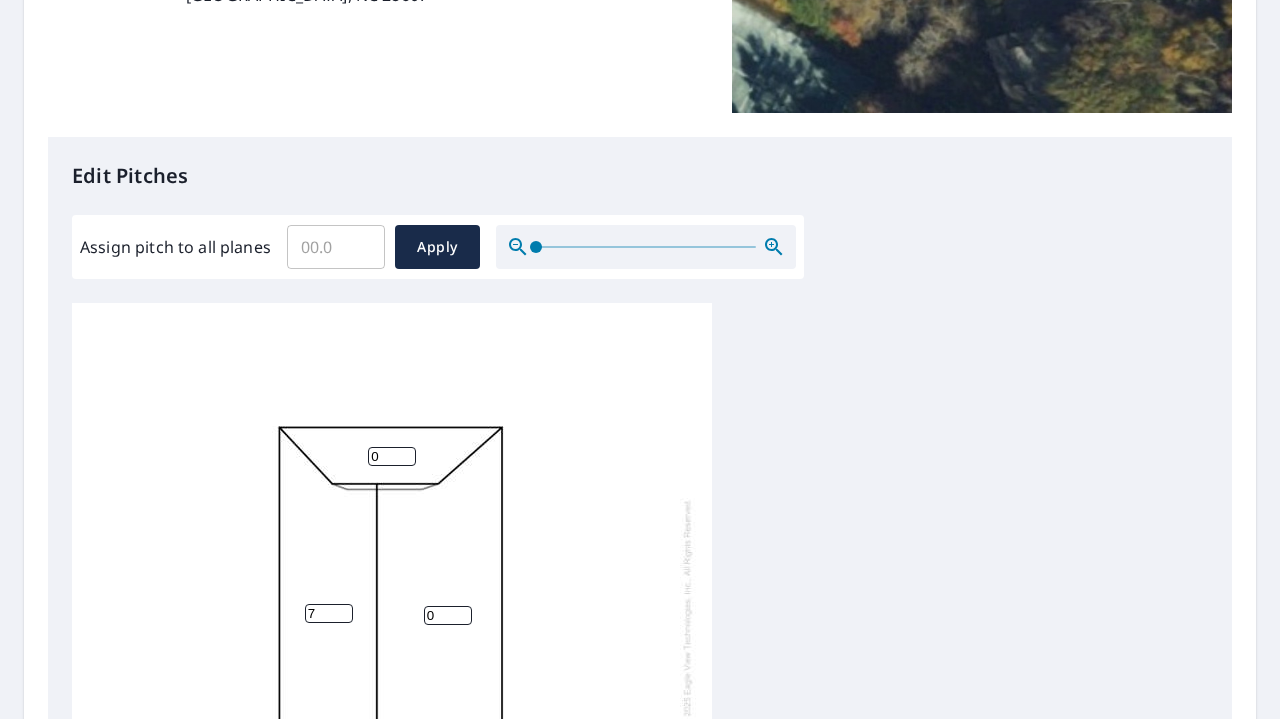 click on "7" at bounding box center [329, 613] 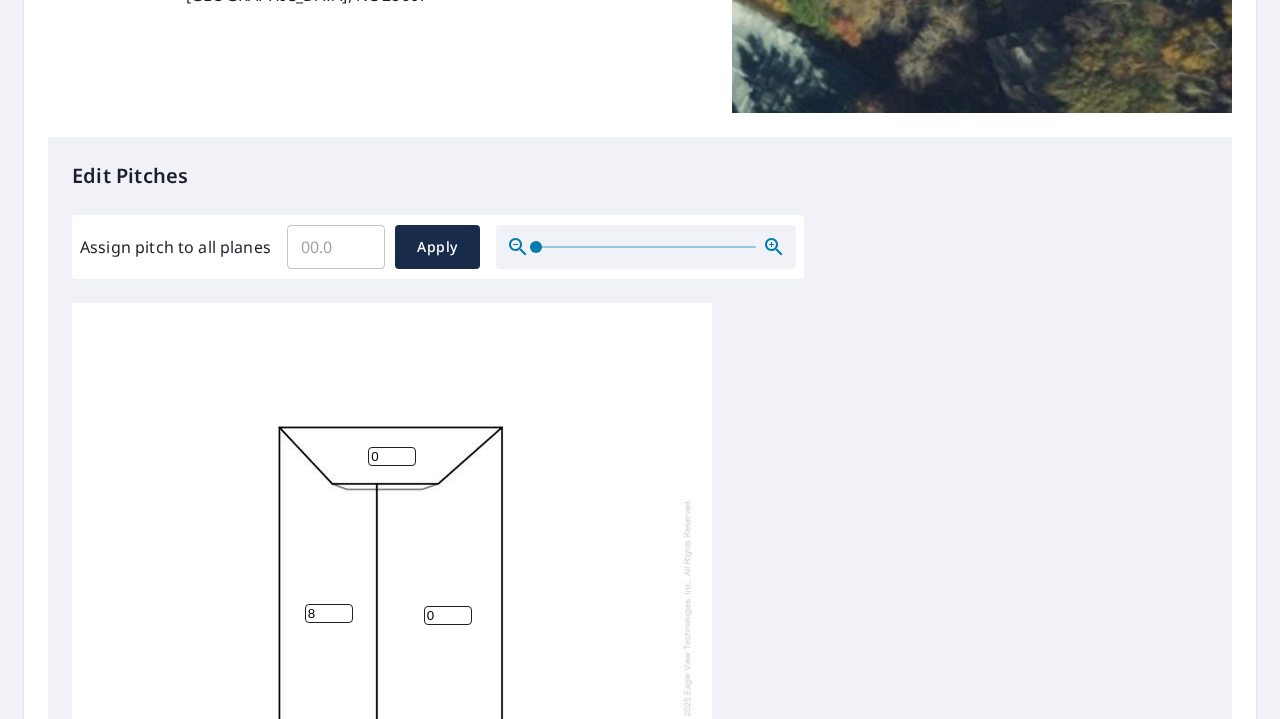 click on "8" at bounding box center [329, 613] 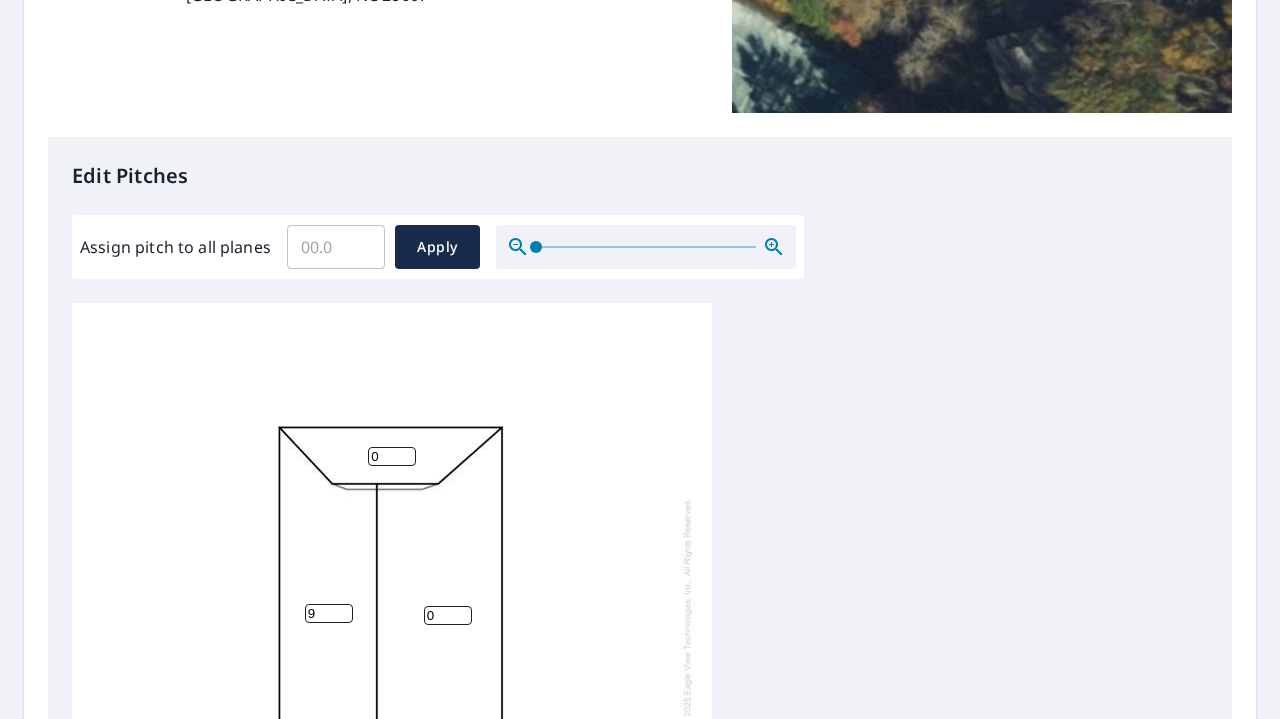 click on "9" at bounding box center (329, 613) 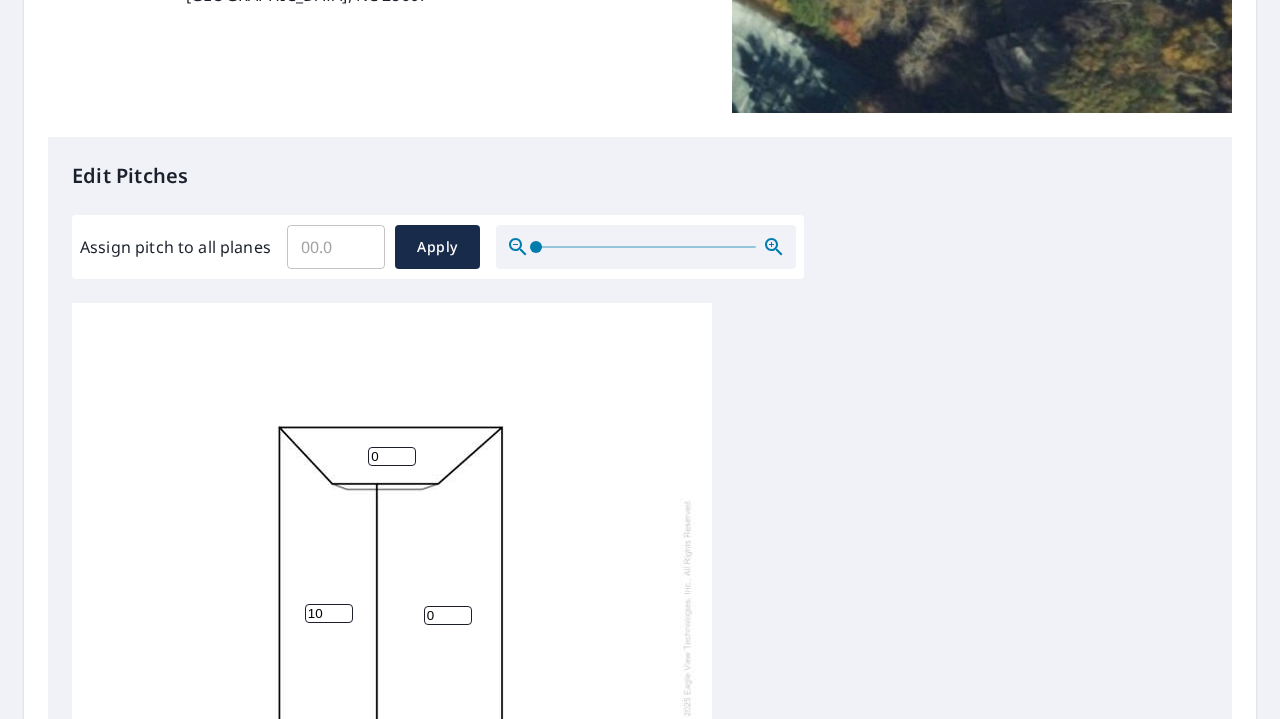 click on "10" at bounding box center (329, 613) 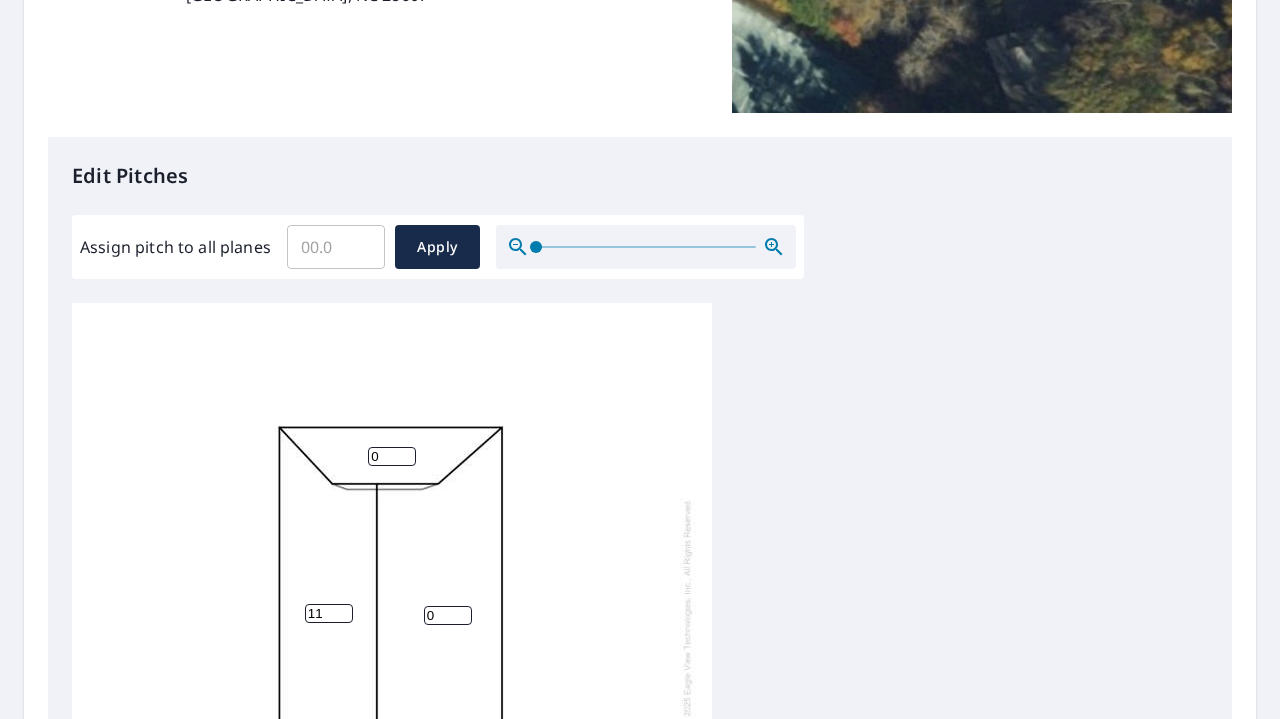 click on "11" at bounding box center (329, 613) 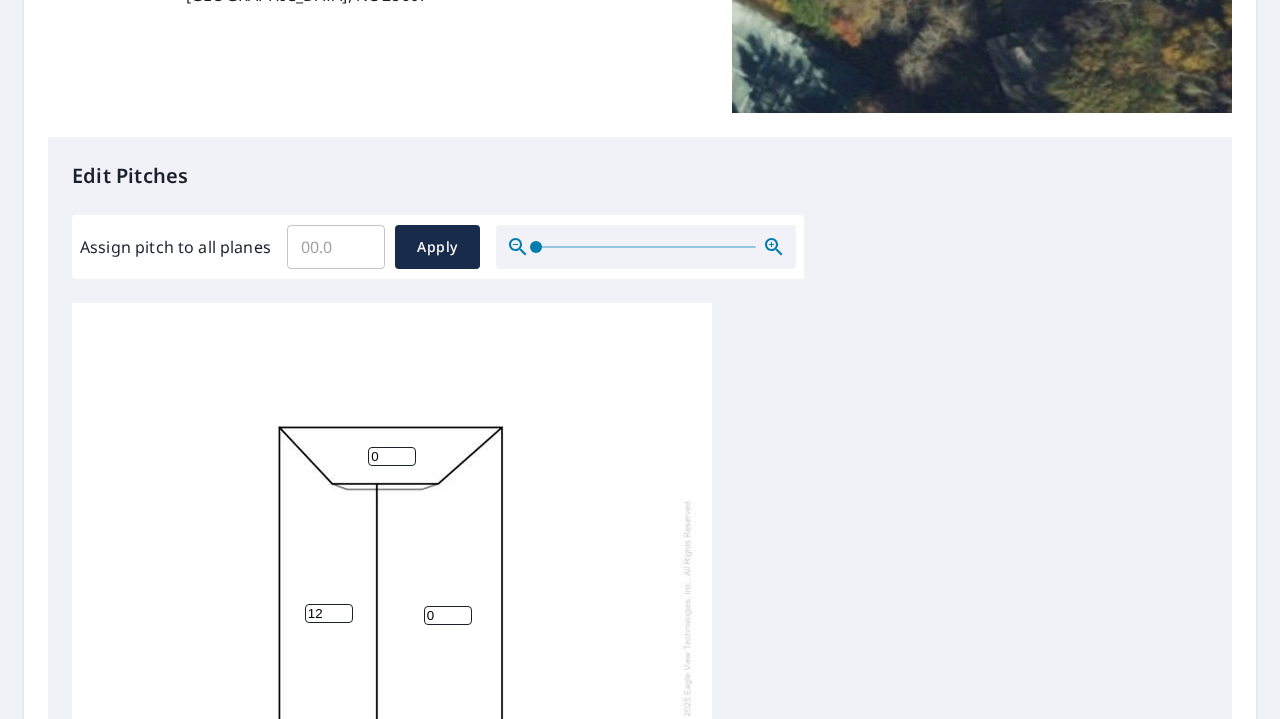 click on "12" at bounding box center (329, 613) 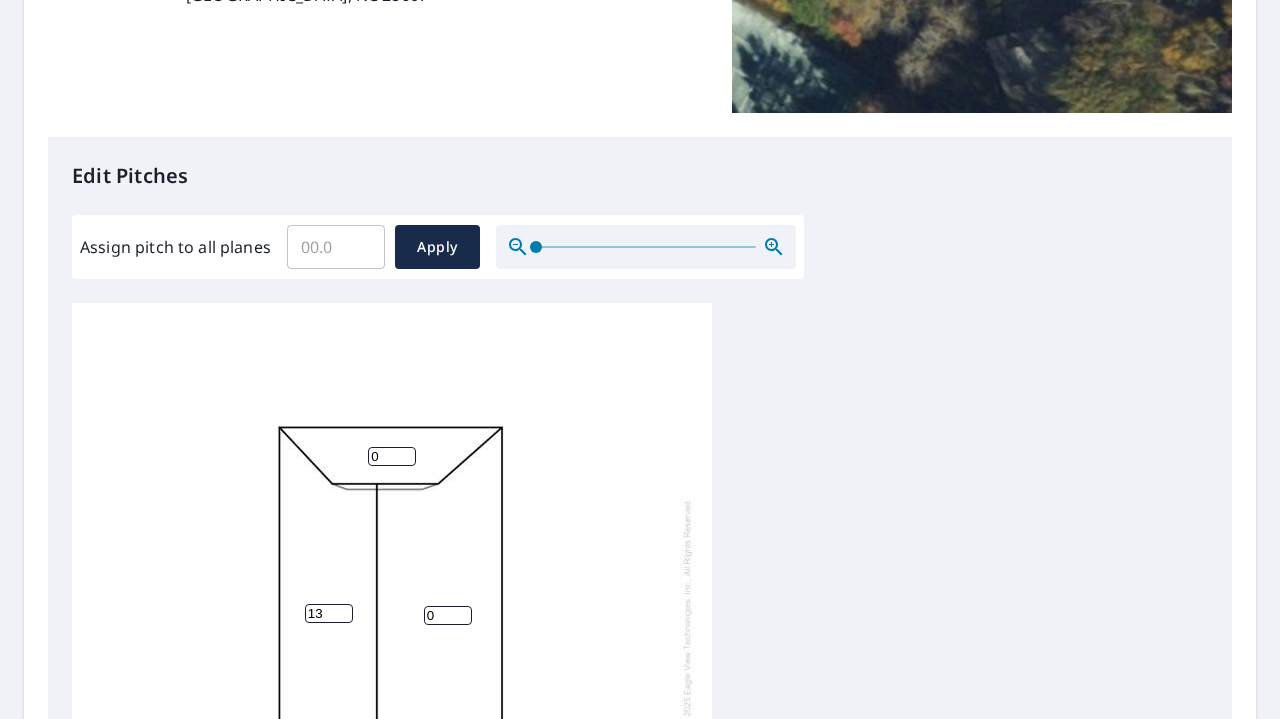 click on "13" at bounding box center [329, 613] 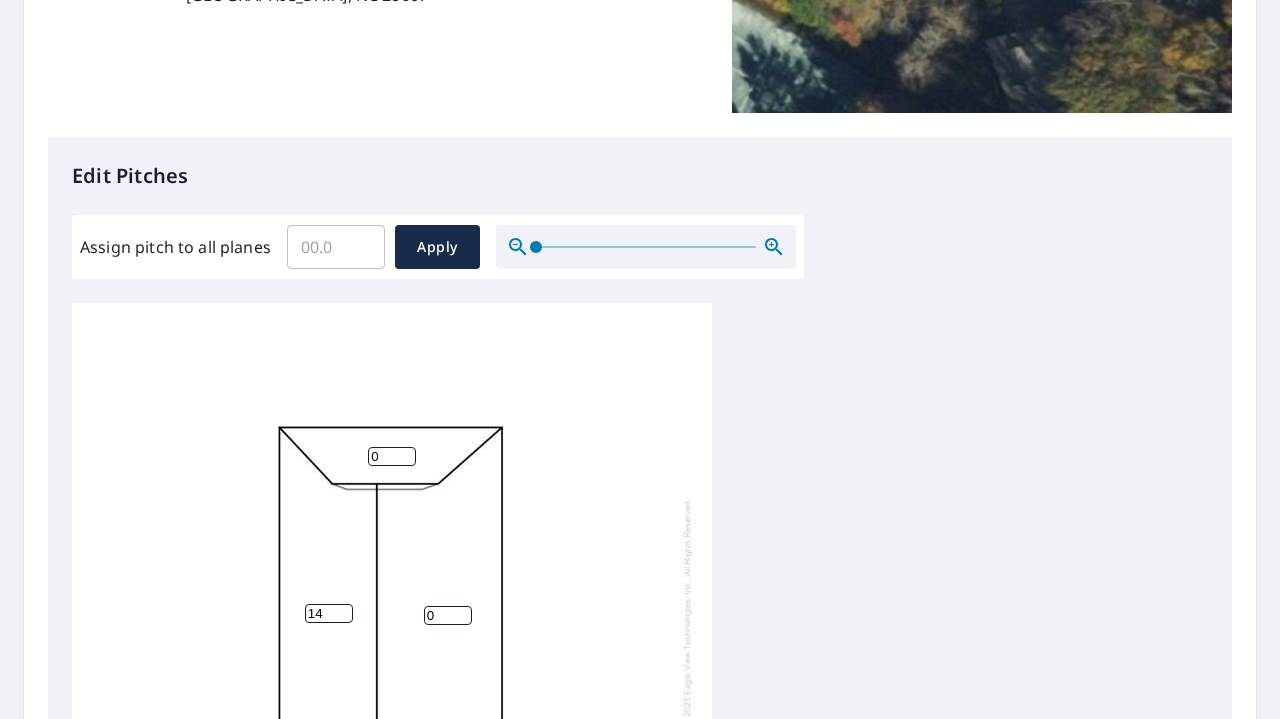 click on "14" at bounding box center [329, 613] 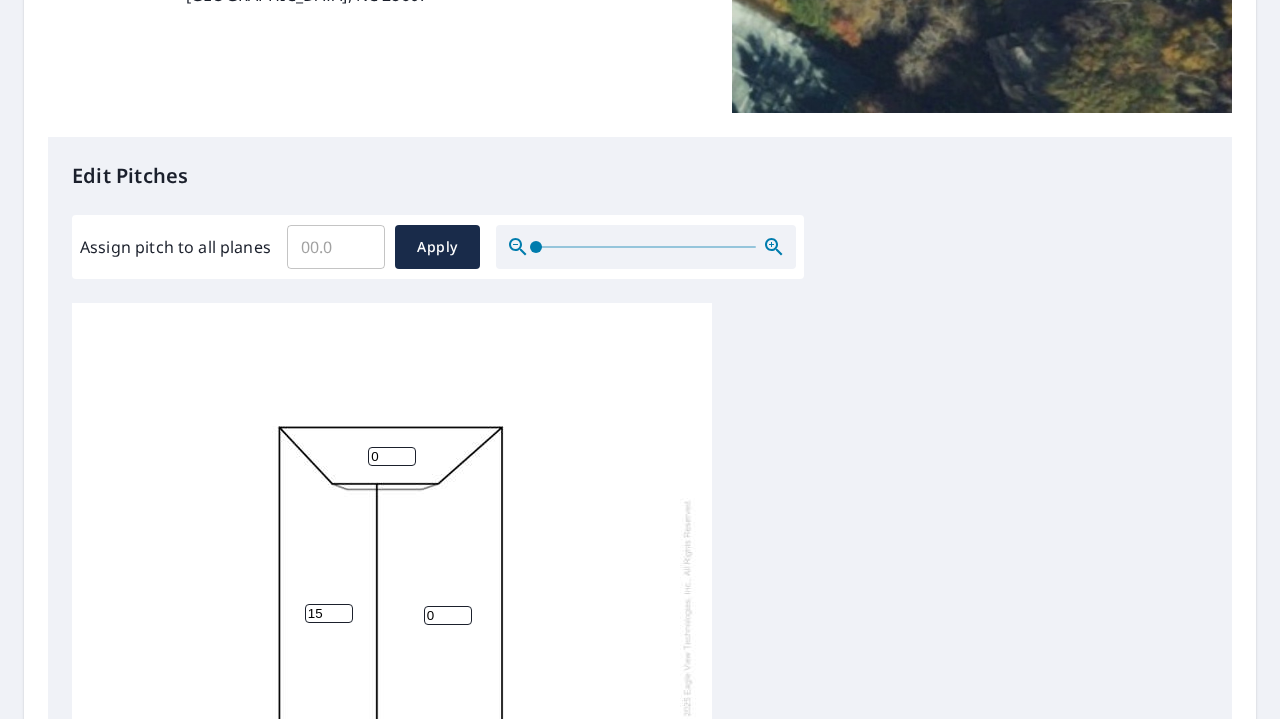 click on "15" at bounding box center (329, 613) 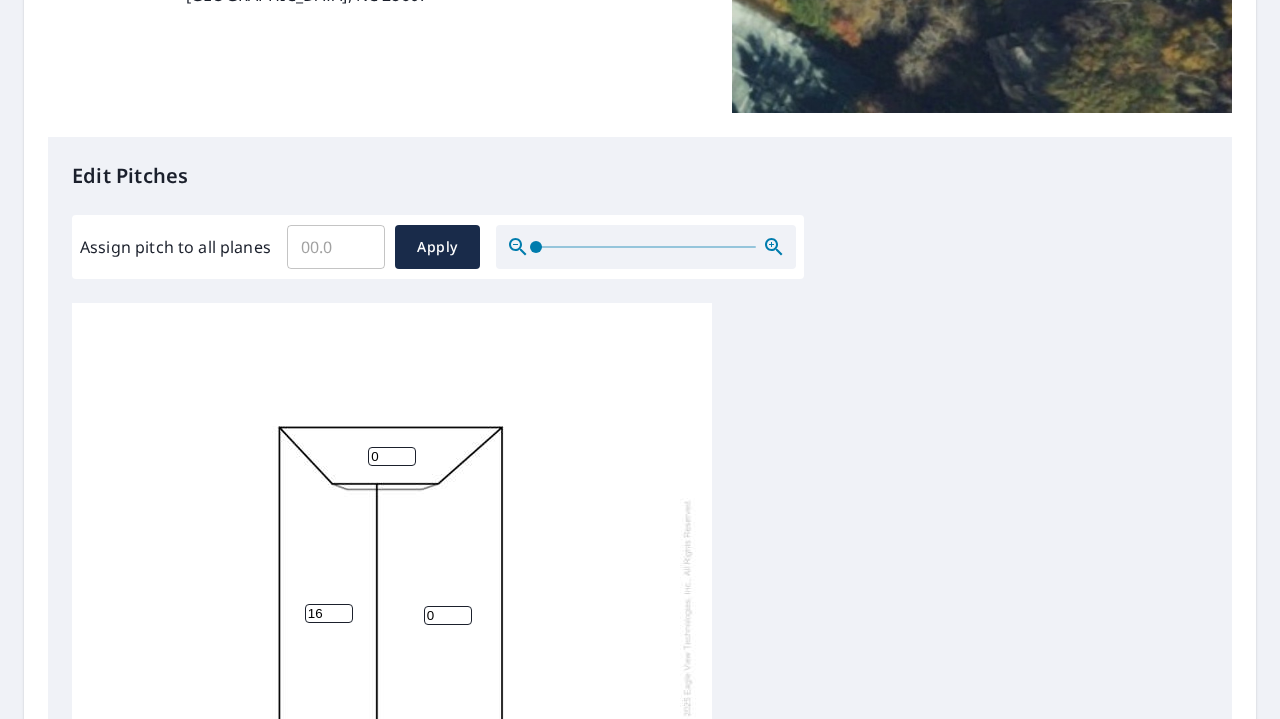 click on "16" at bounding box center (329, 613) 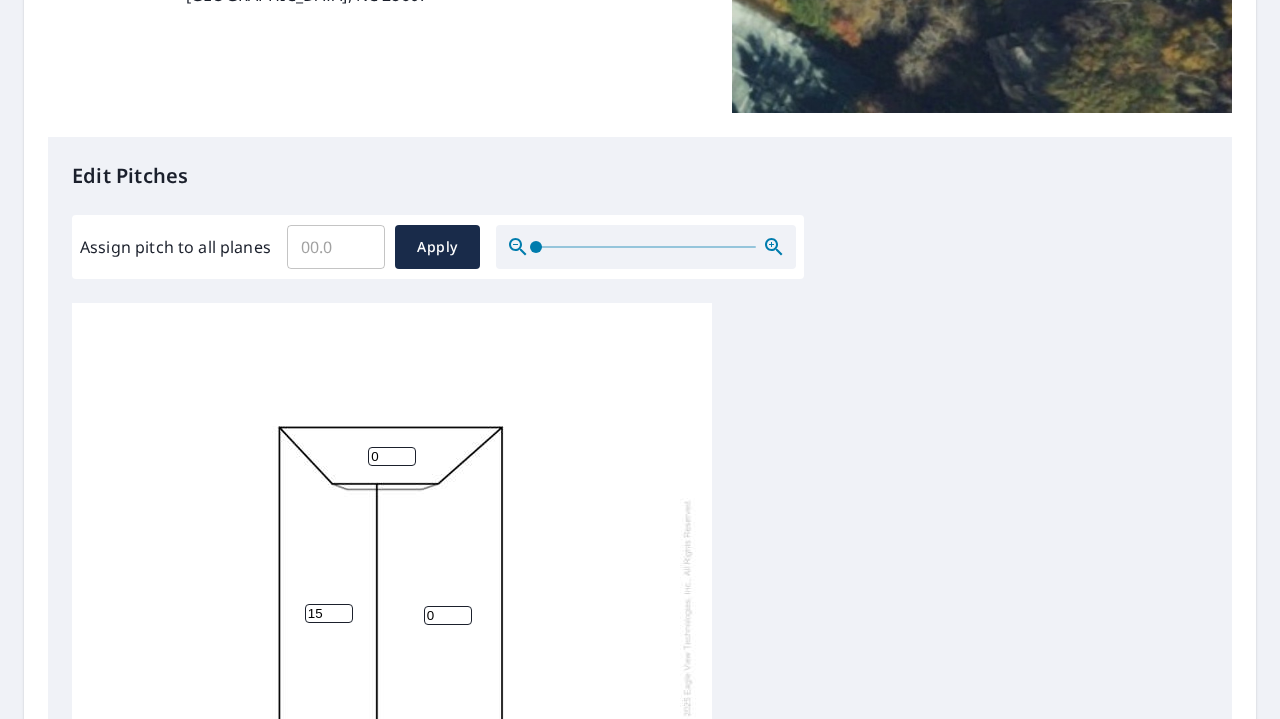 click on "15" at bounding box center (329, 613) 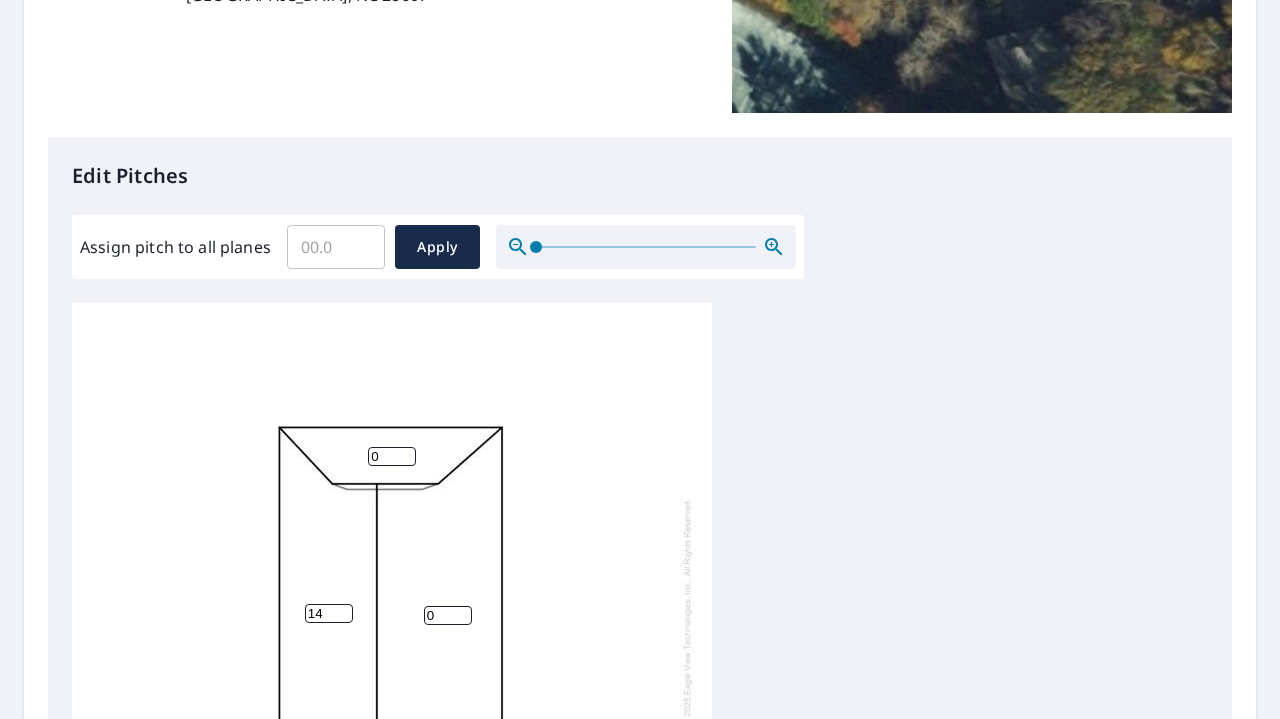 click on "14" at bounding box center [329, 613] 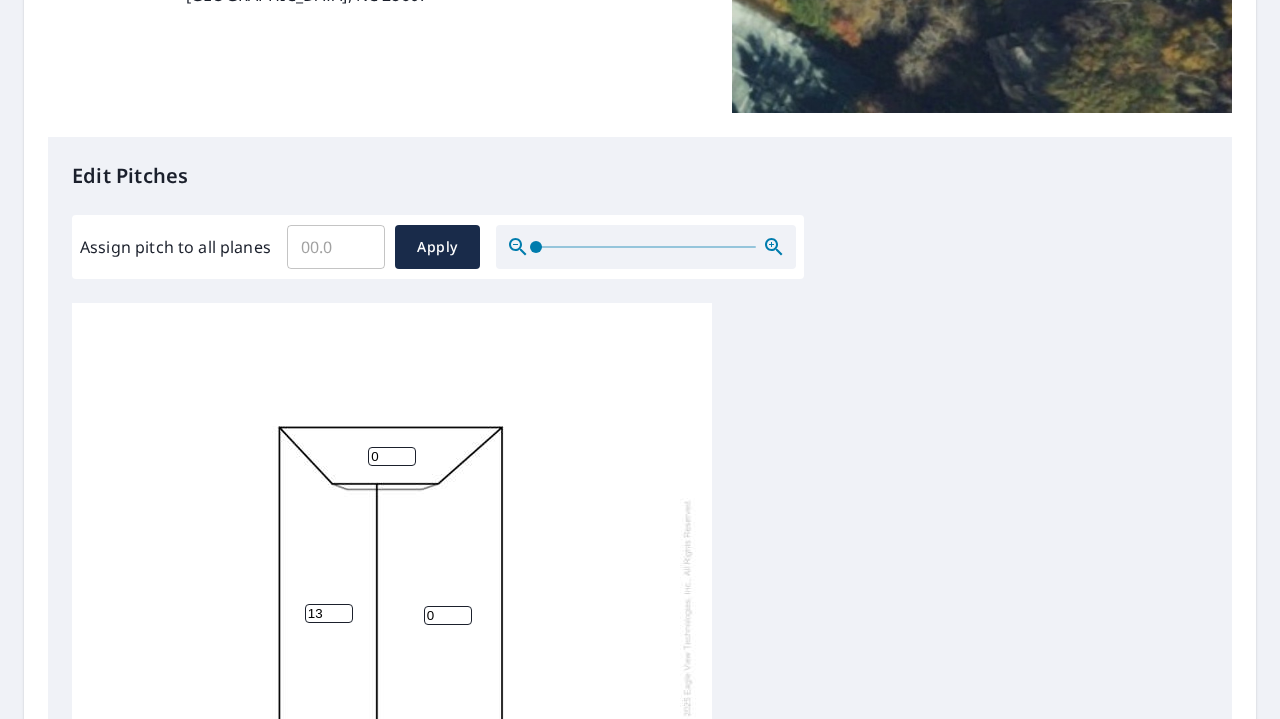 click on "13" at bounding box center (329, 613) 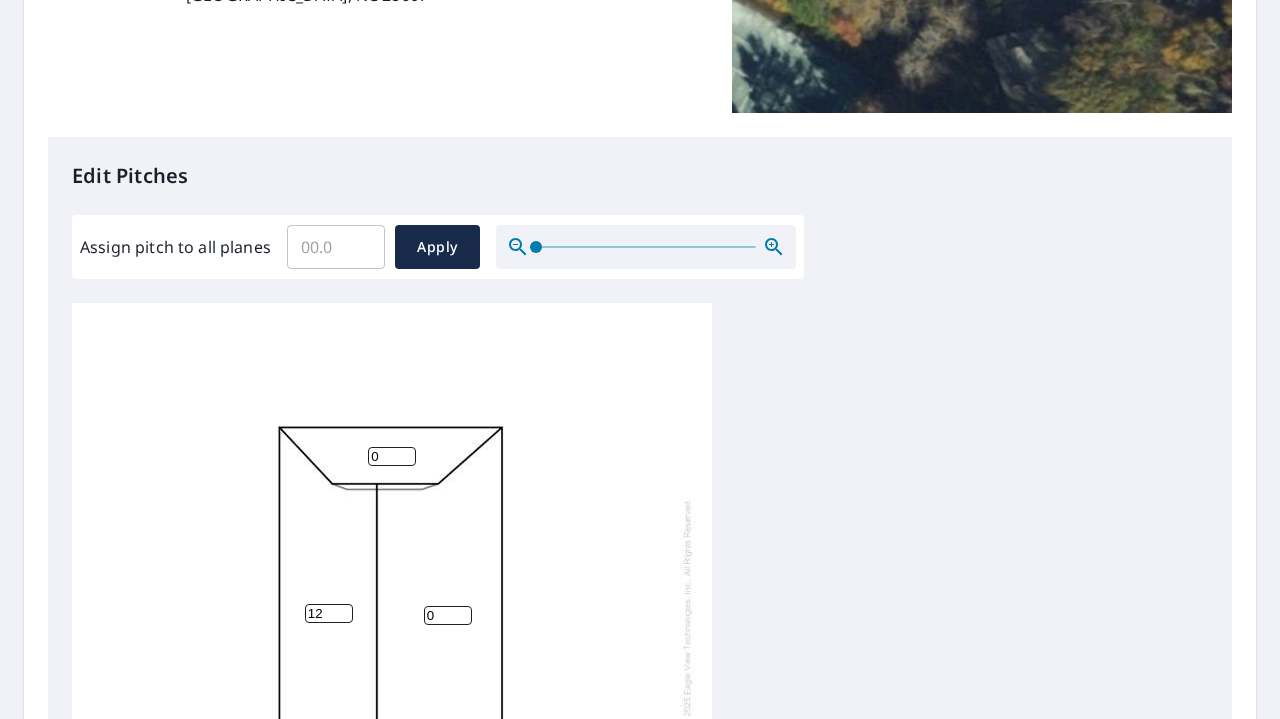 click on "12" at bounding box center [329, 613] 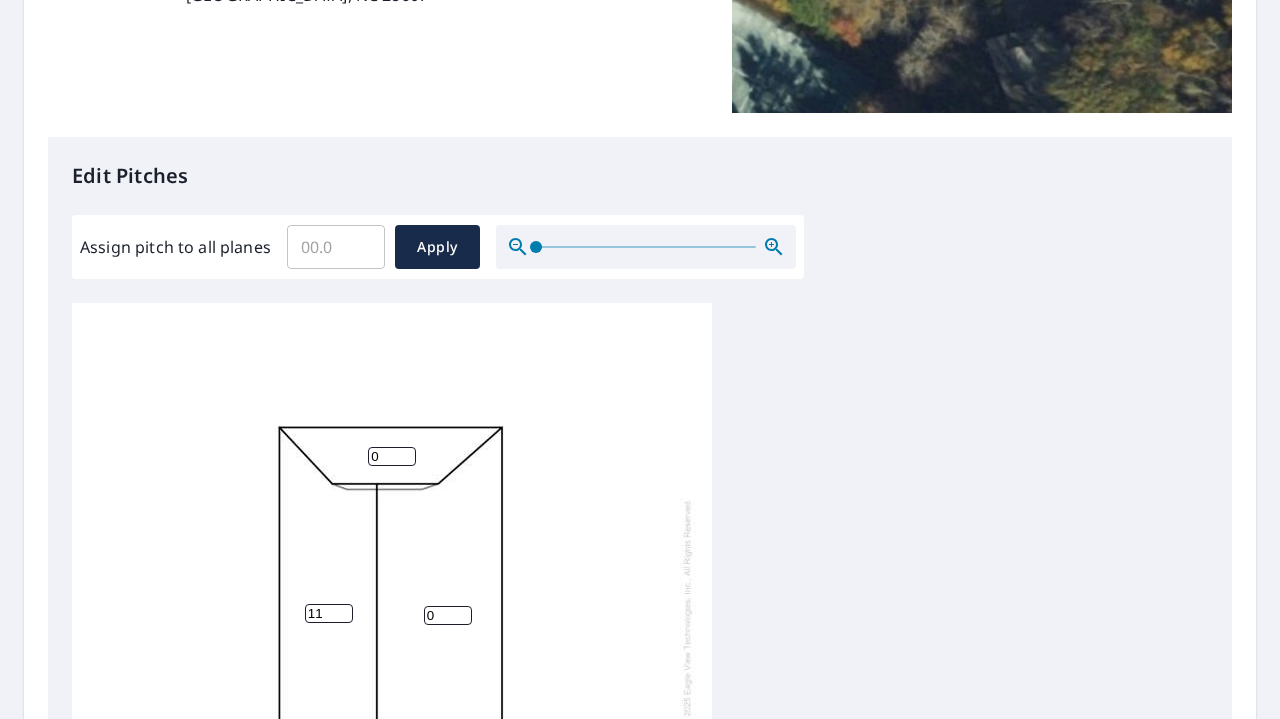 click on "11" at bounding box center [329, 613] 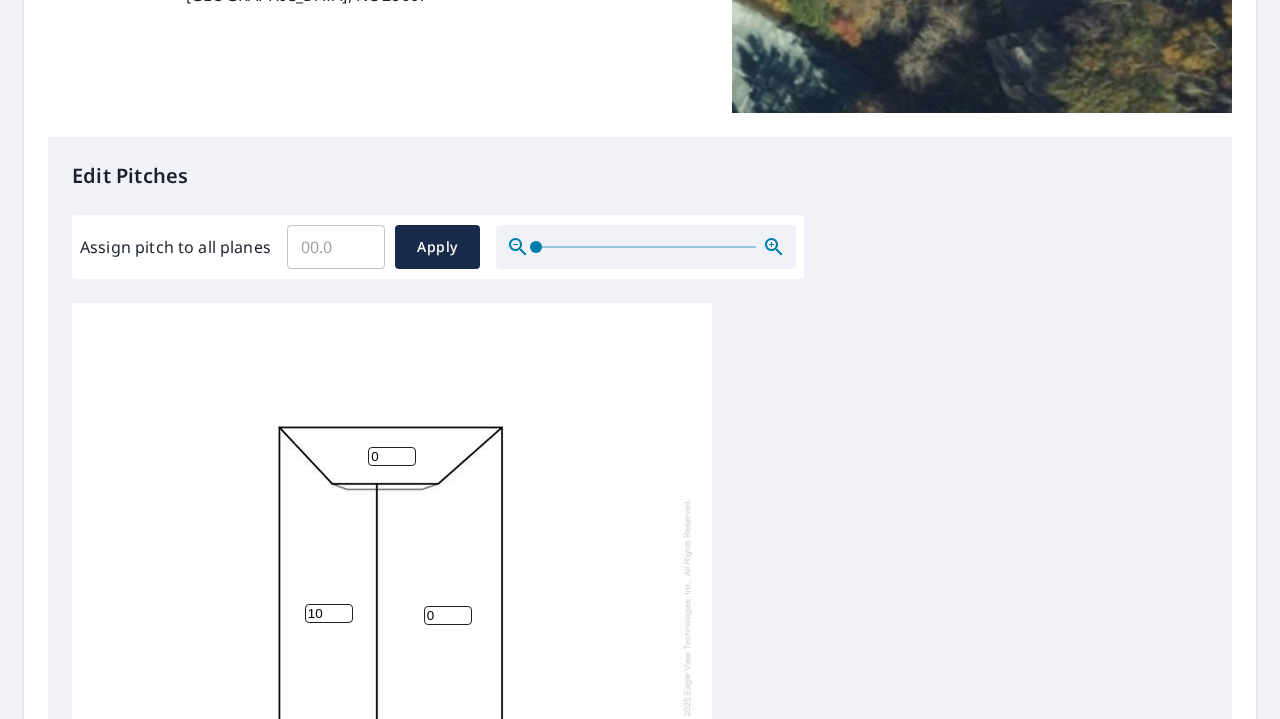 click on "10" at bounding box center [329, 613] 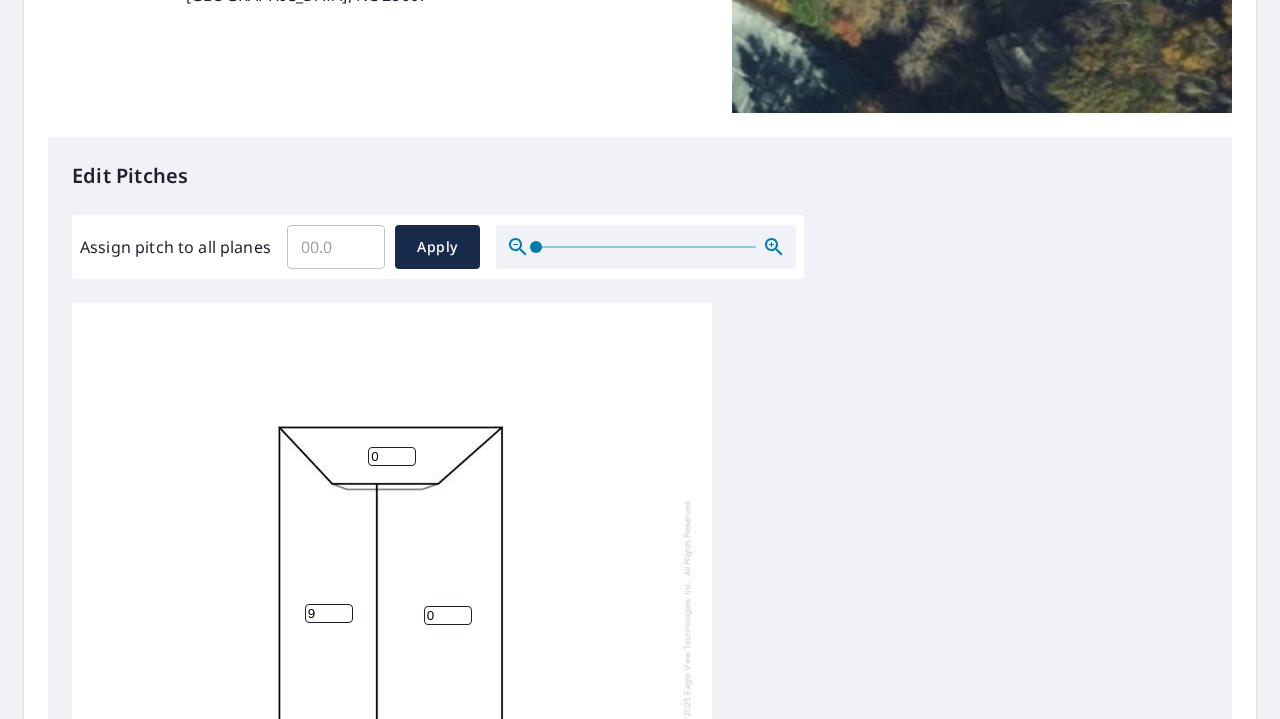 click on "9" at bounding box center [329, 613] 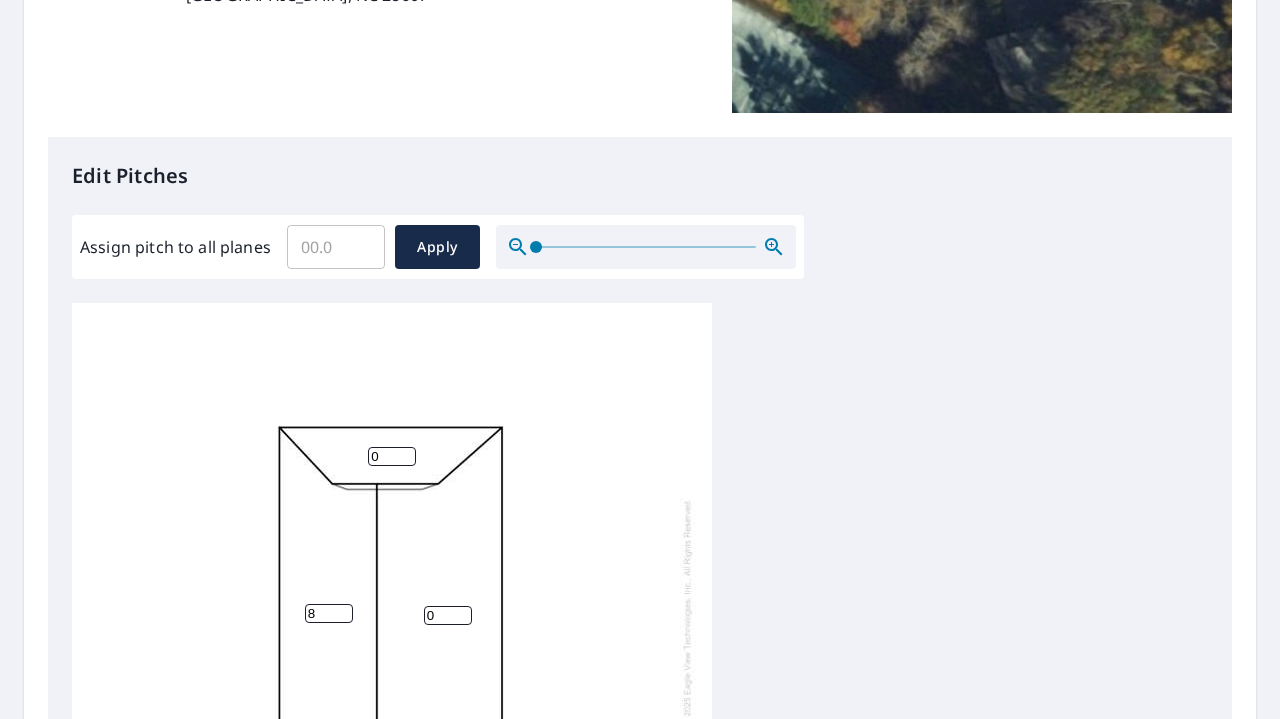 type on "8" 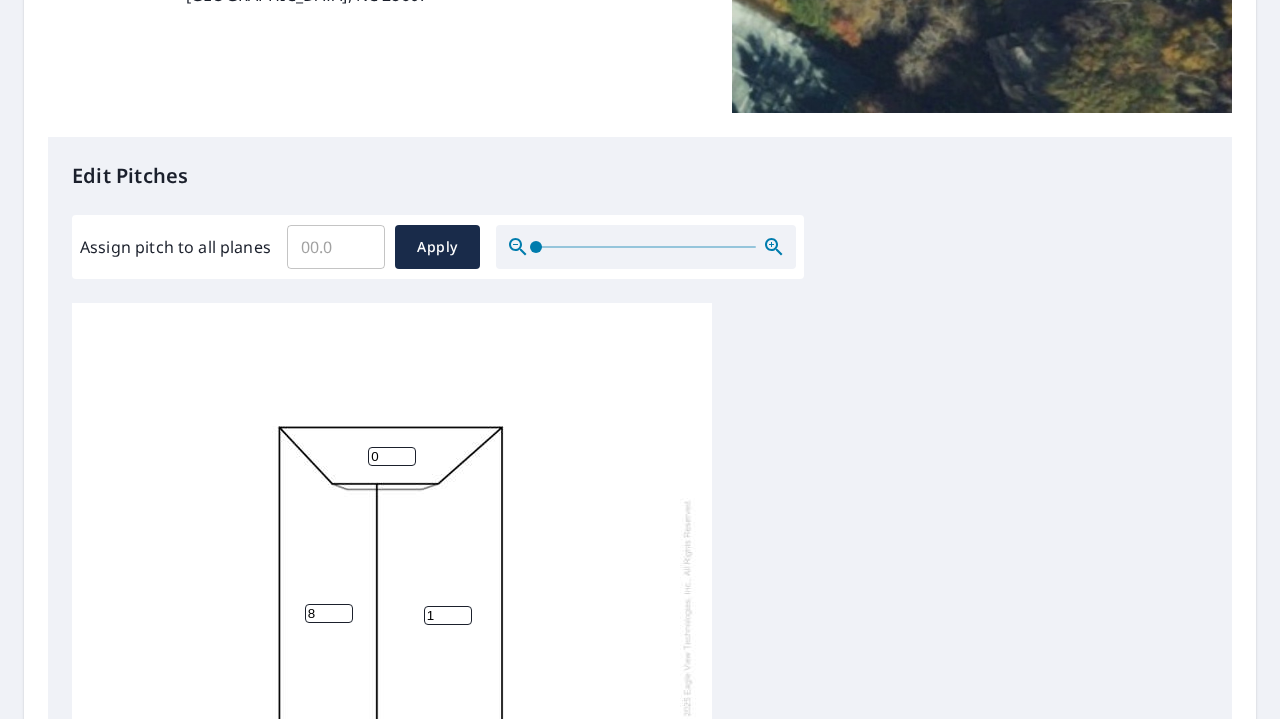 click on "1" at bounding box center [448, 615] 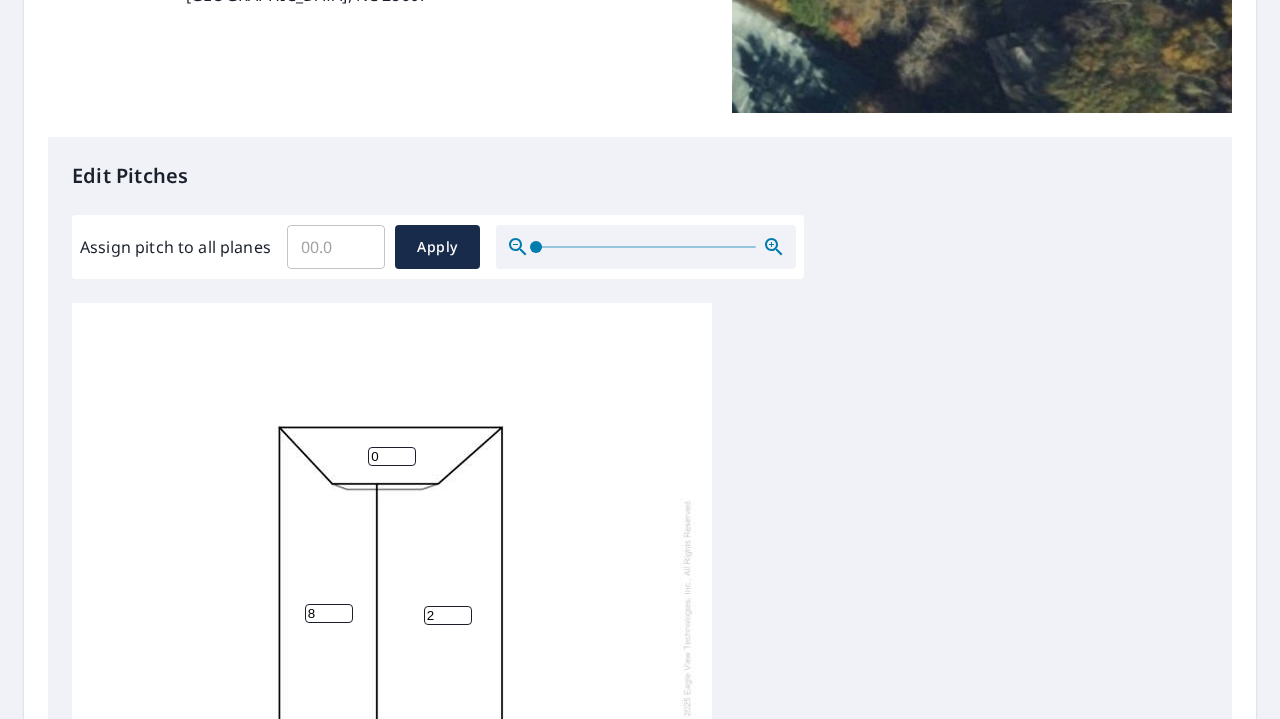 click on "2" at bounding box center [448, 615] 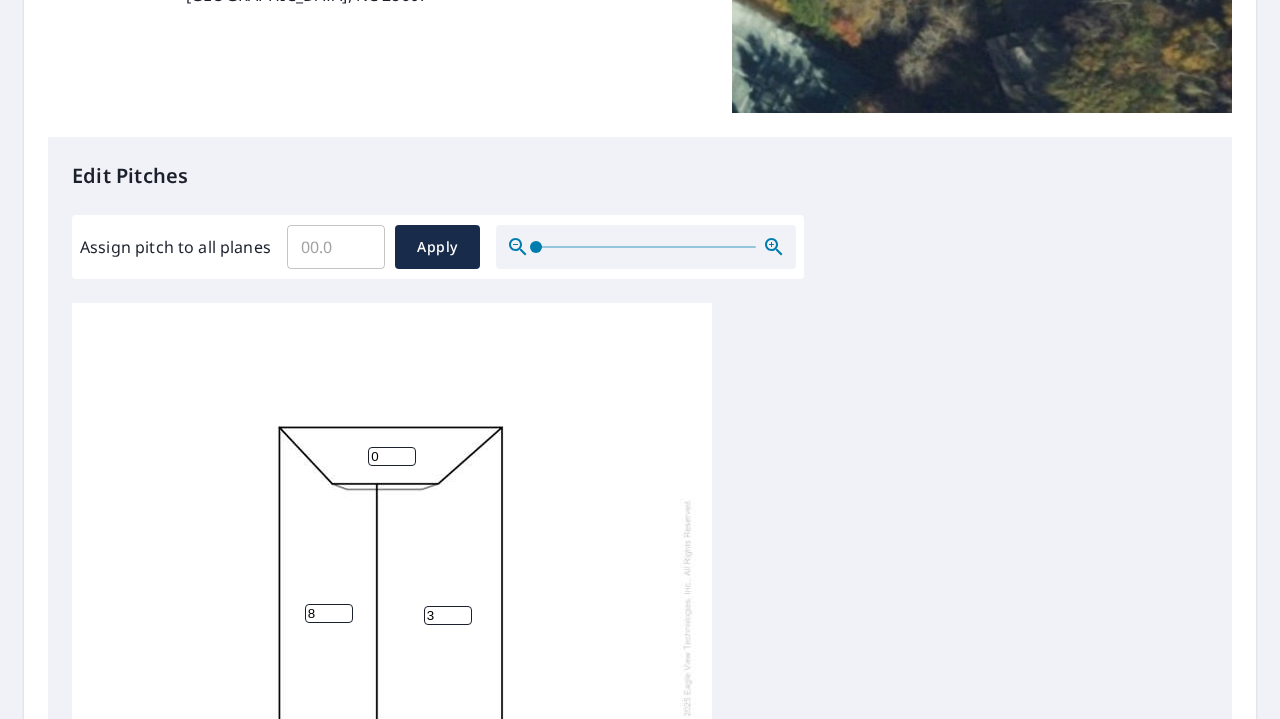 click on "3" at bounding box center [448, 615] 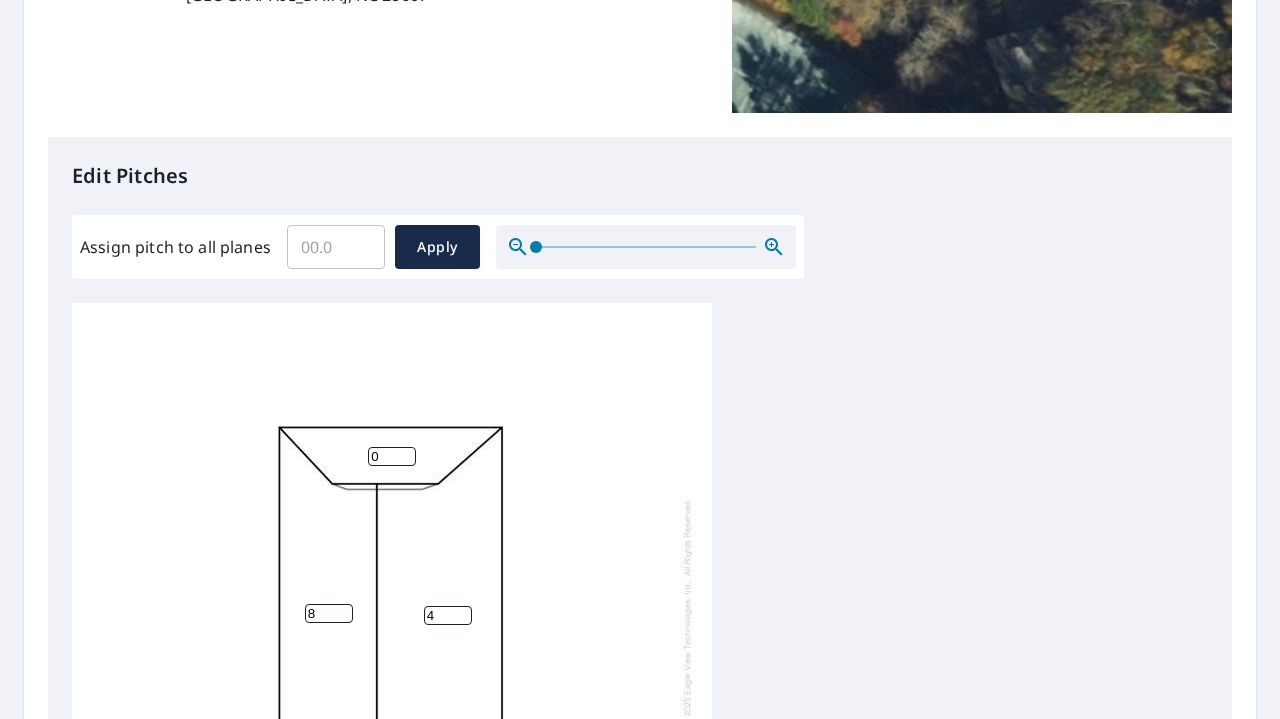 click on "4" at bounding box center (448, 615) 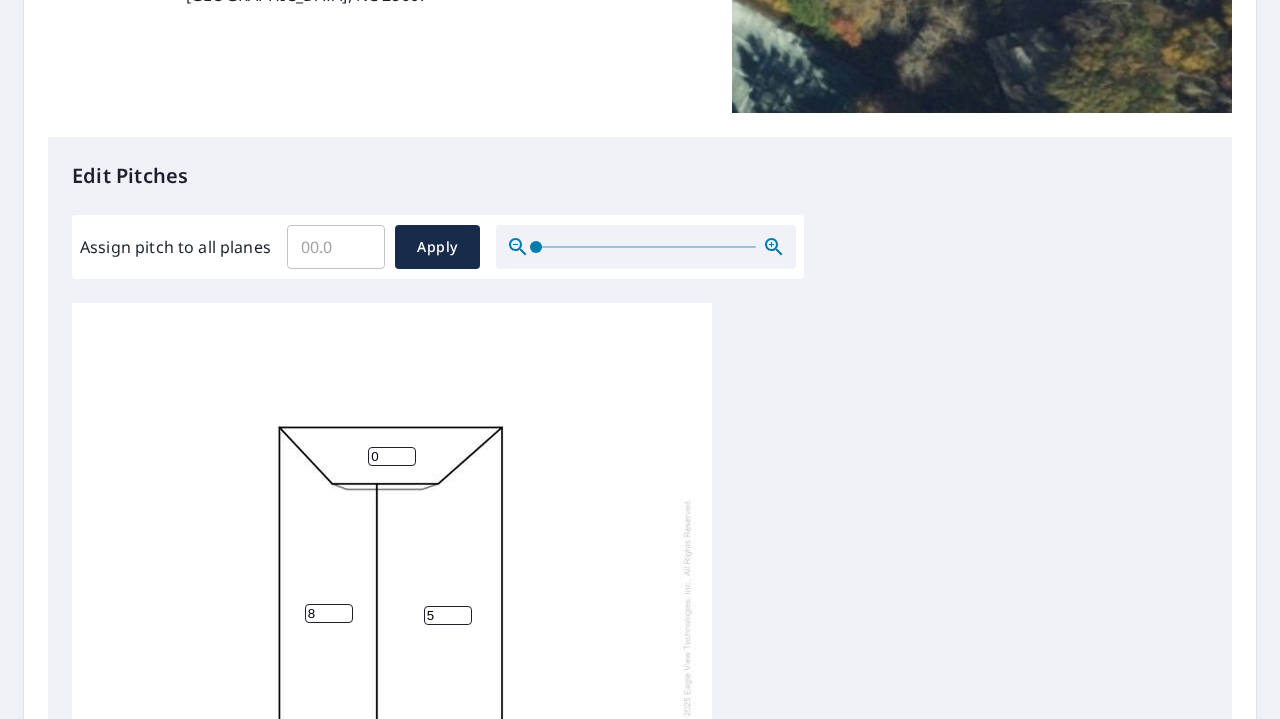 click on "5" at bounding box center (448, 615) 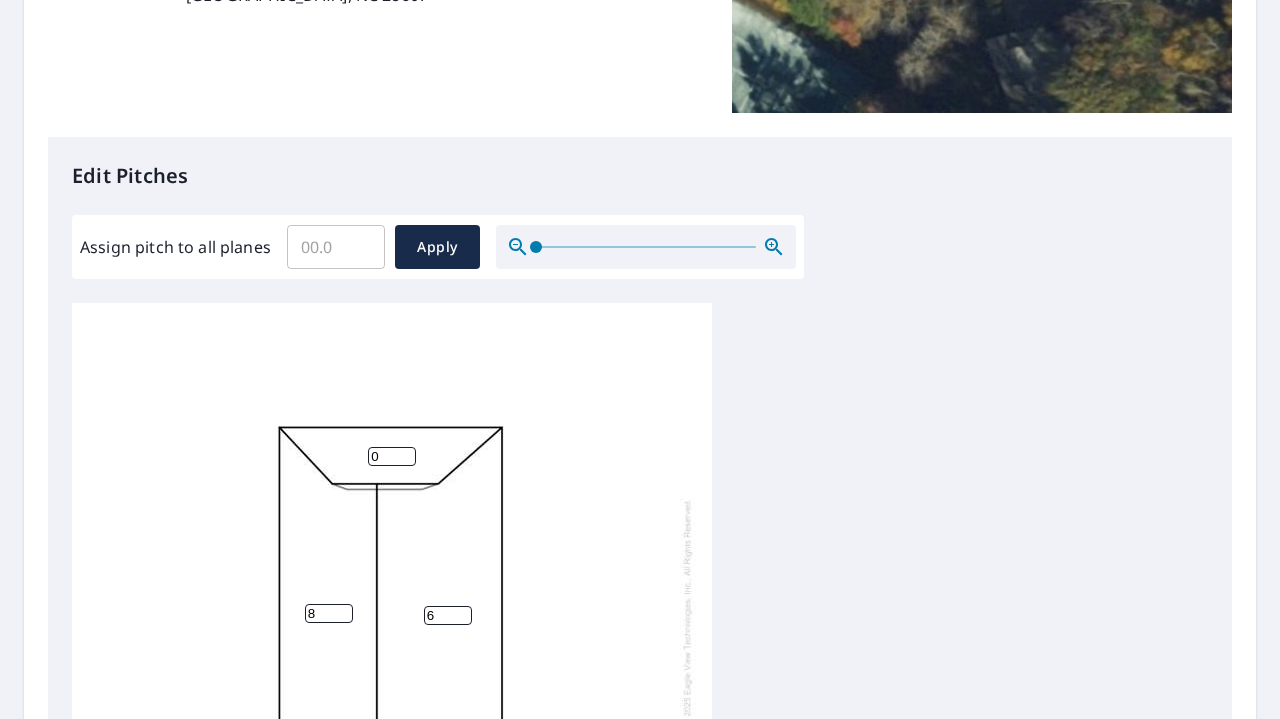 click on "6" at bounding box center (448, 615) 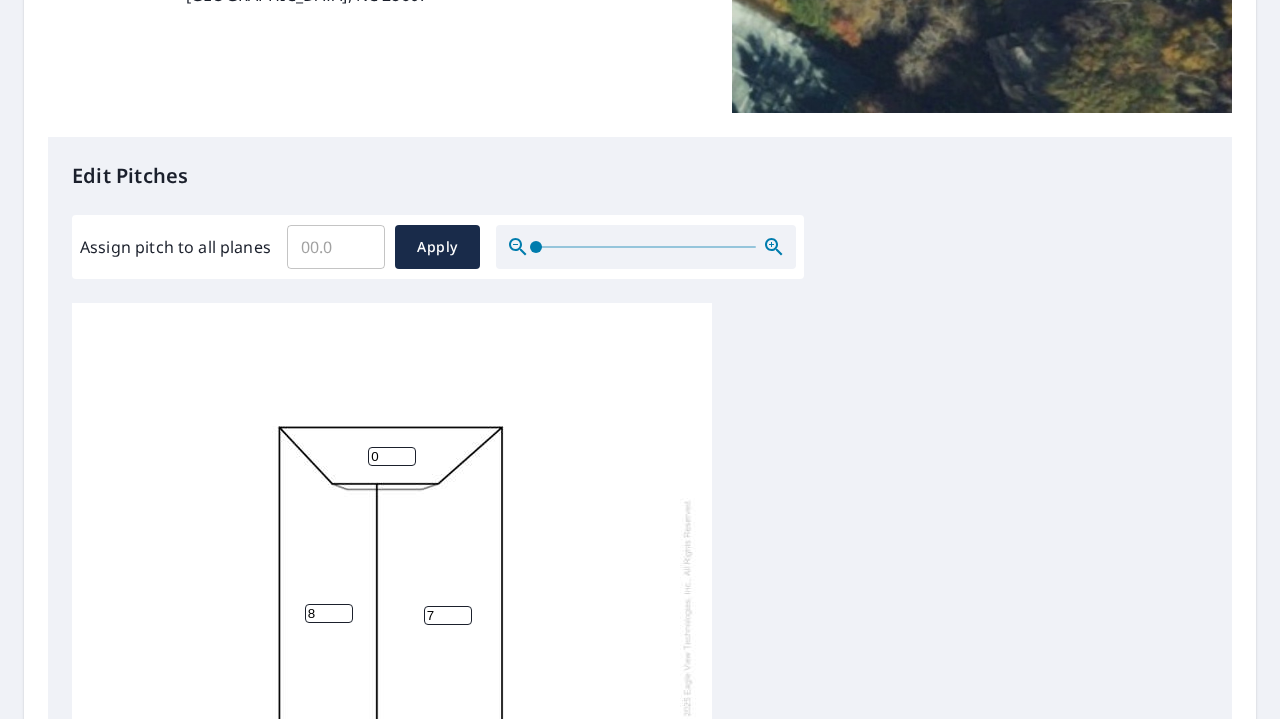click on "7" at bounding box center [448, 615] 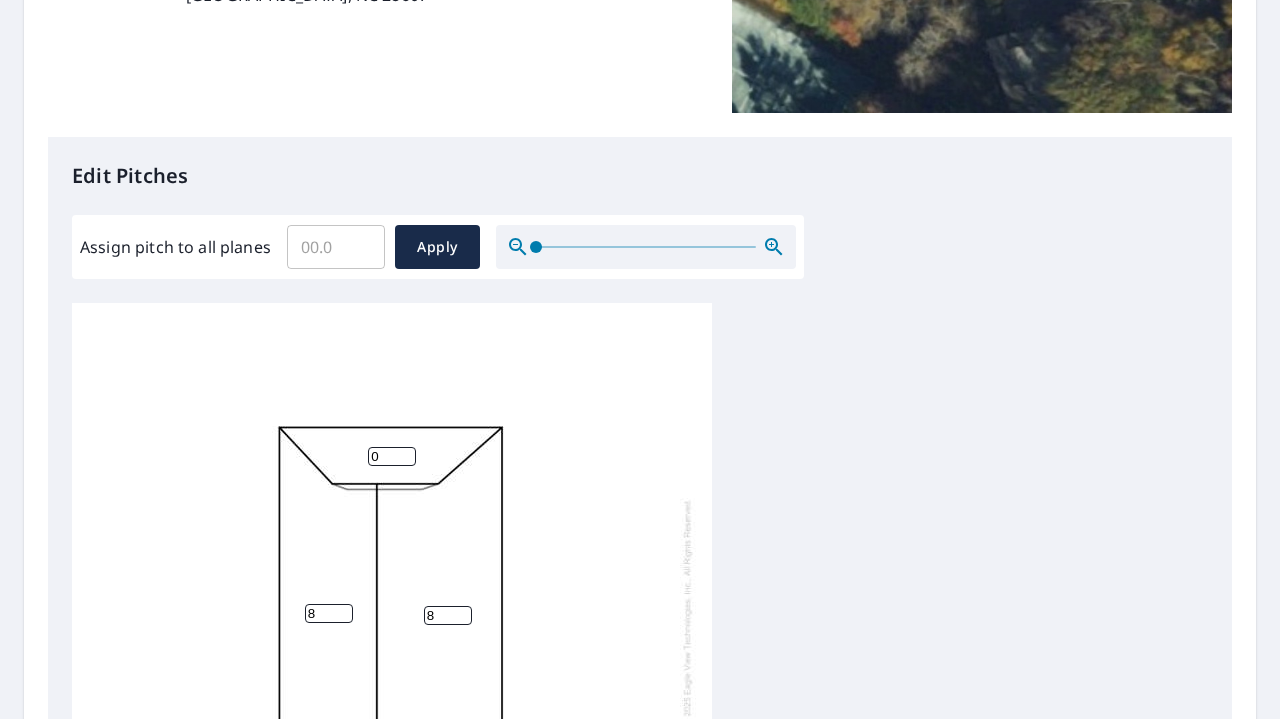click on "8" at bounding box center [448, 615] 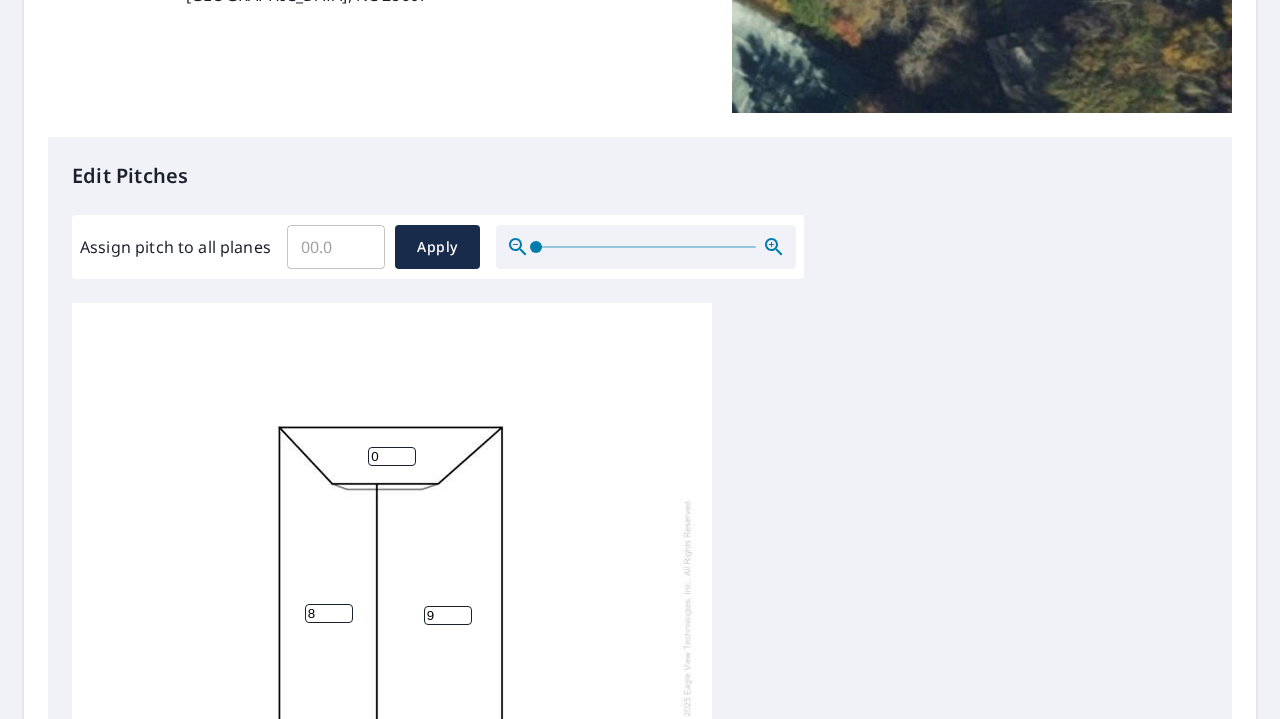 click on "9" at bounding box center [448, 615] 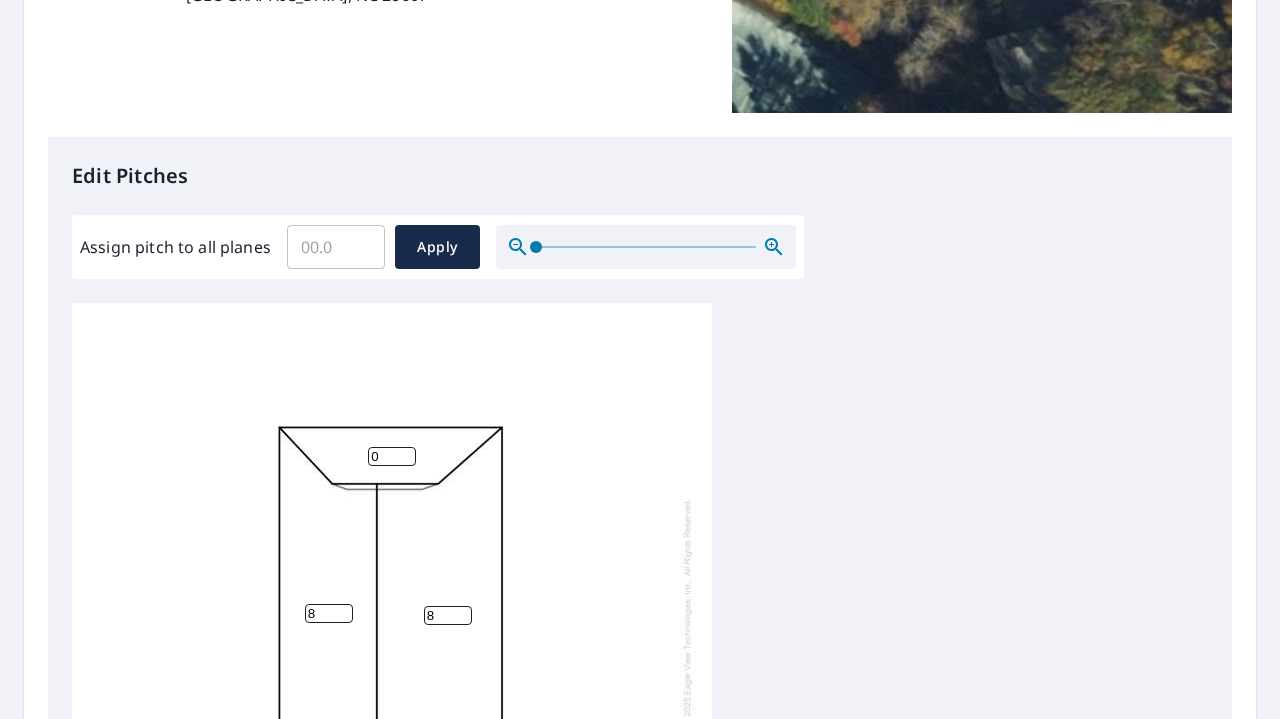 type on "8" 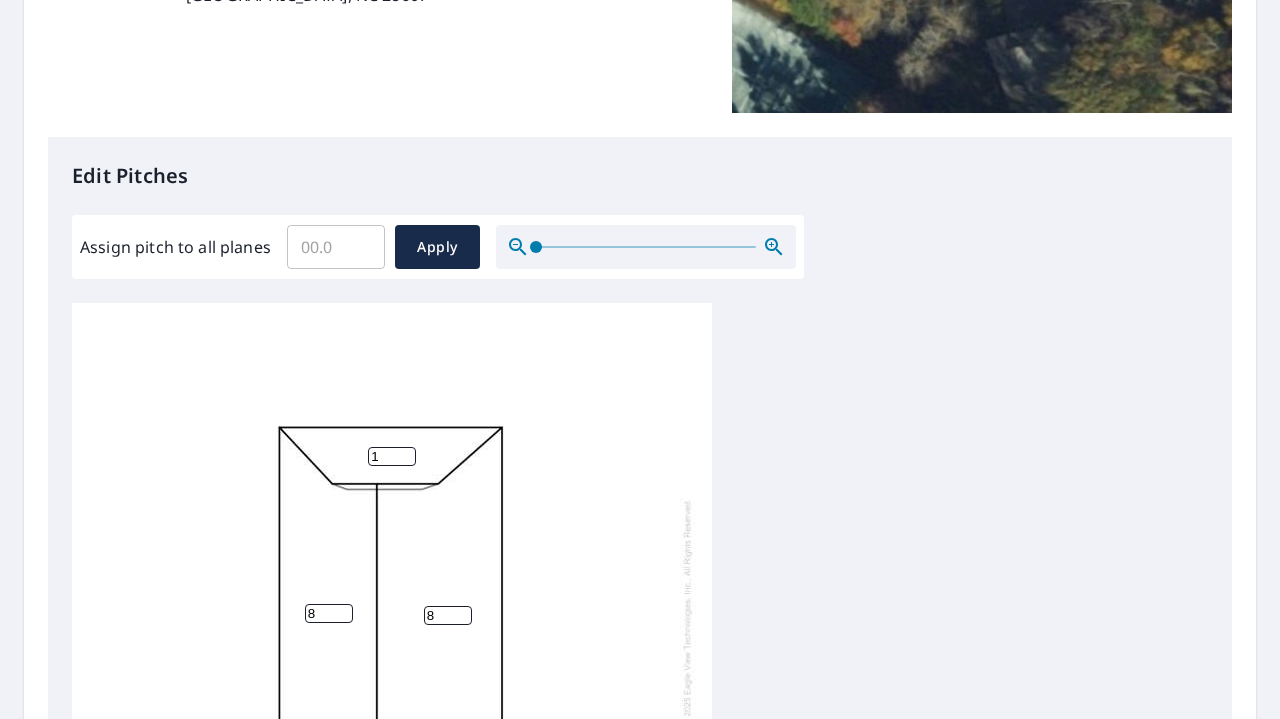 click on "1" at bounding box center (392, 456) 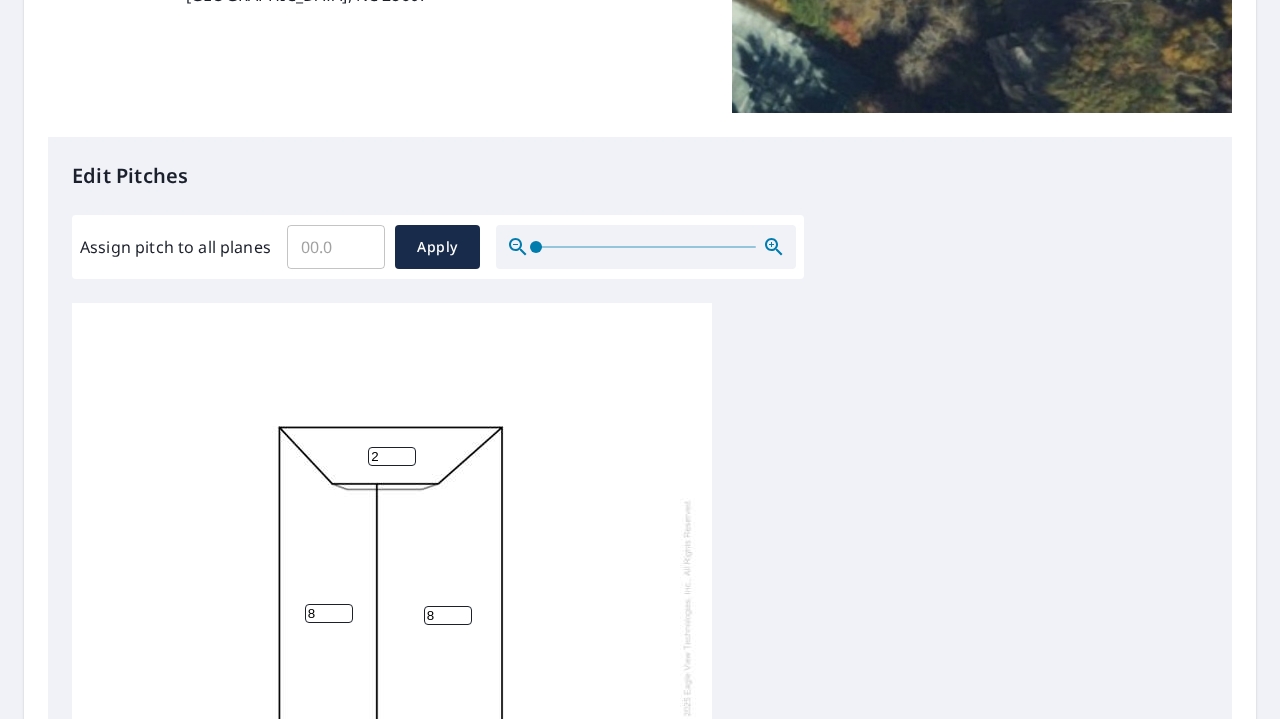 click on "2" at bounding box center [392, 456] 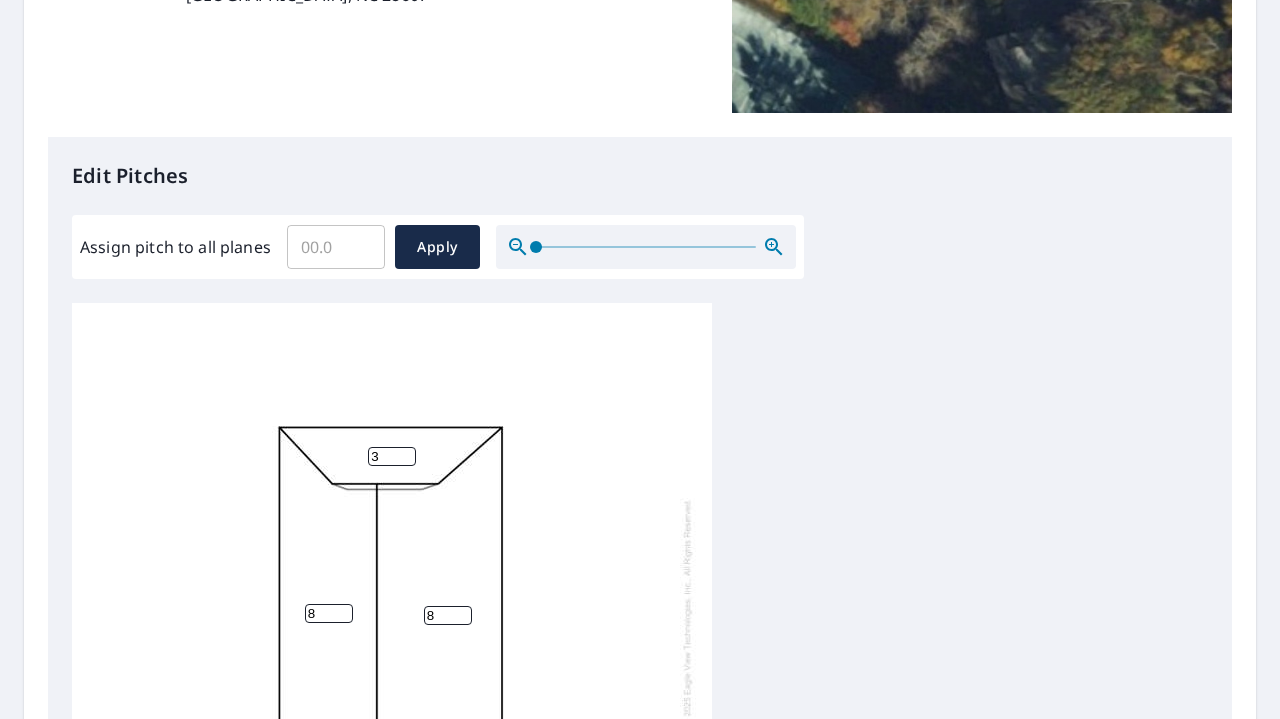click on "3" at bounding box center (392, 456) 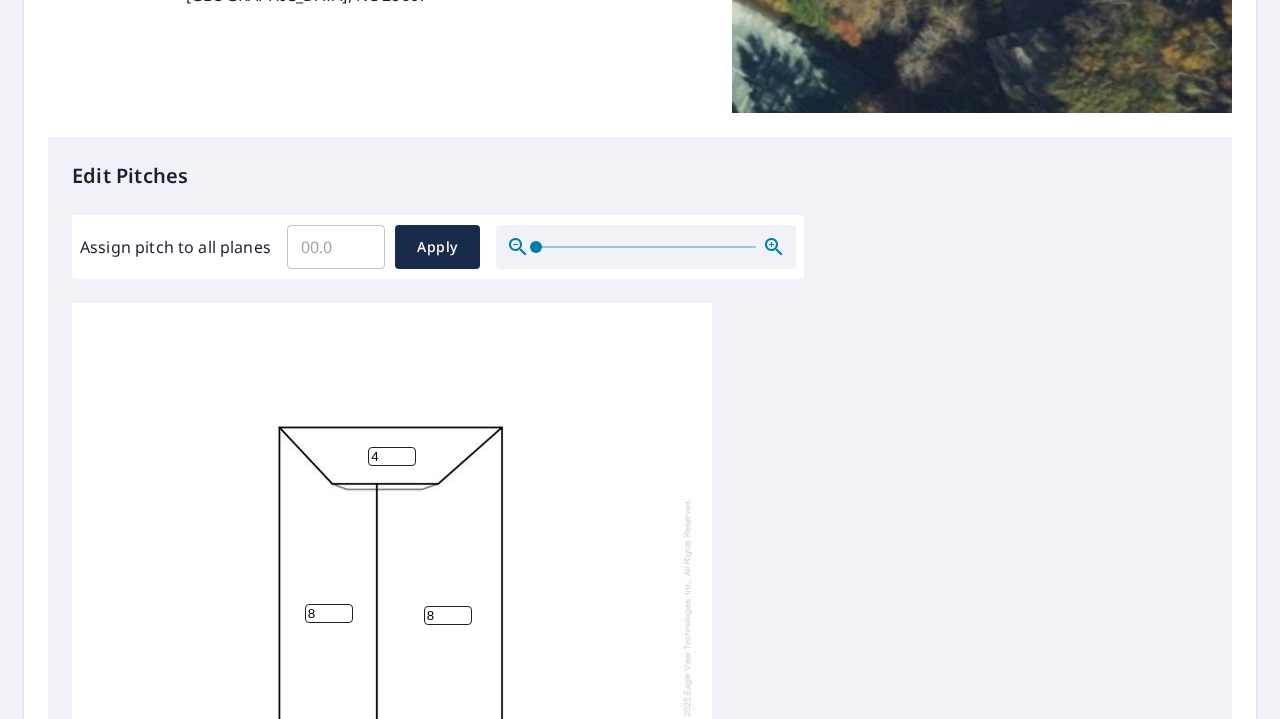 click on "4" at bounding box center (392, 456) 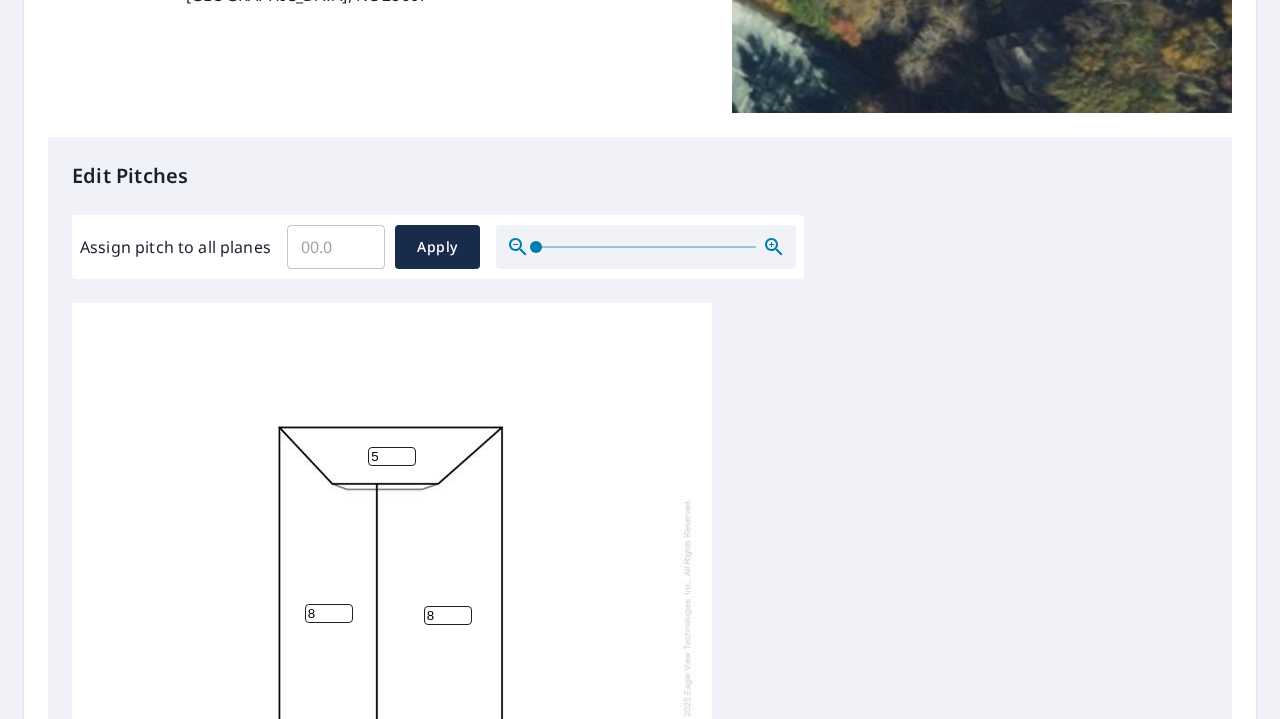 click on "5" at bounding box center (392, 456) 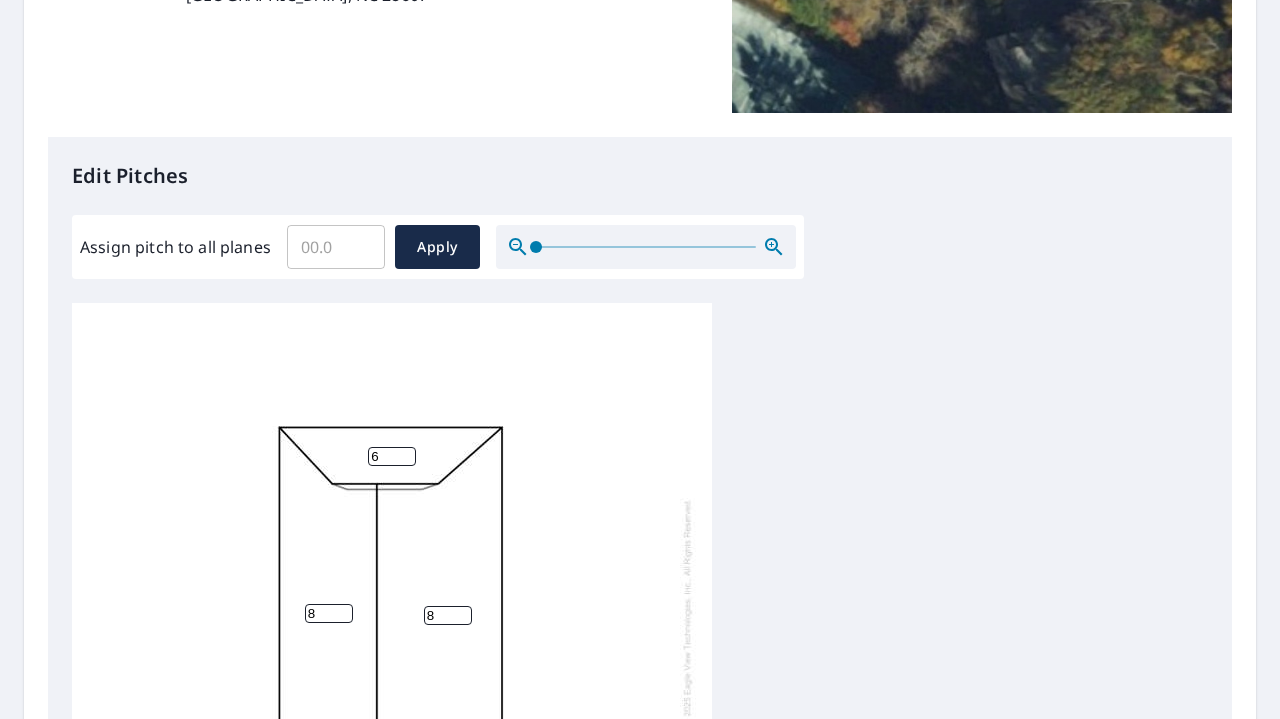 click on "6" at bounding box center [392, 456] 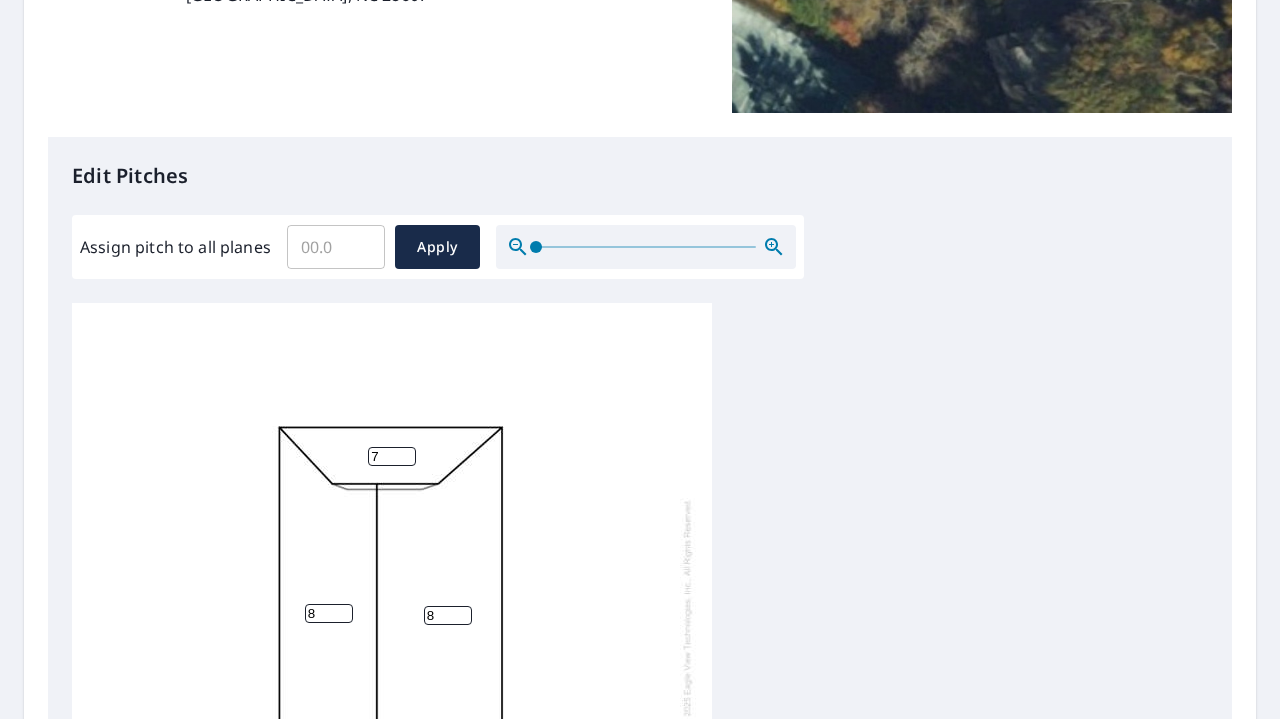 type on "7" 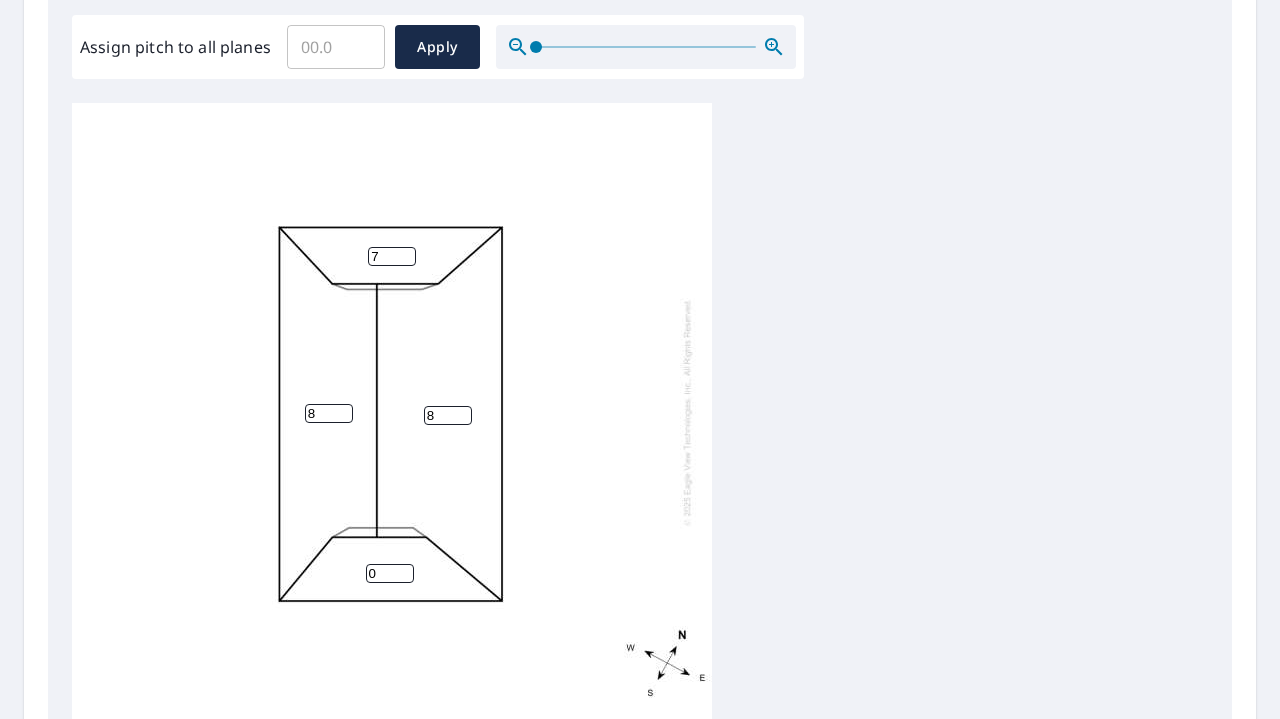 scroll, scrollTop: 800, scrollLeft: 0, axis: vertical 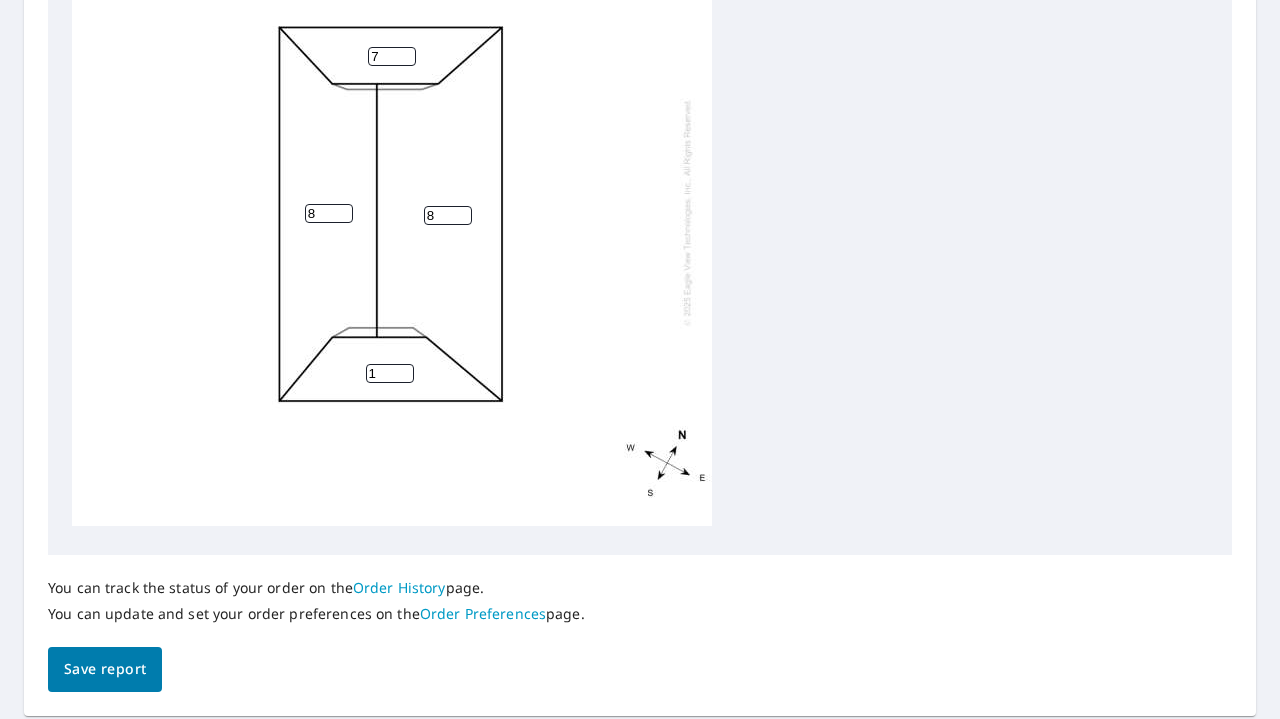 click on "1" at bounding box center [390, 373] 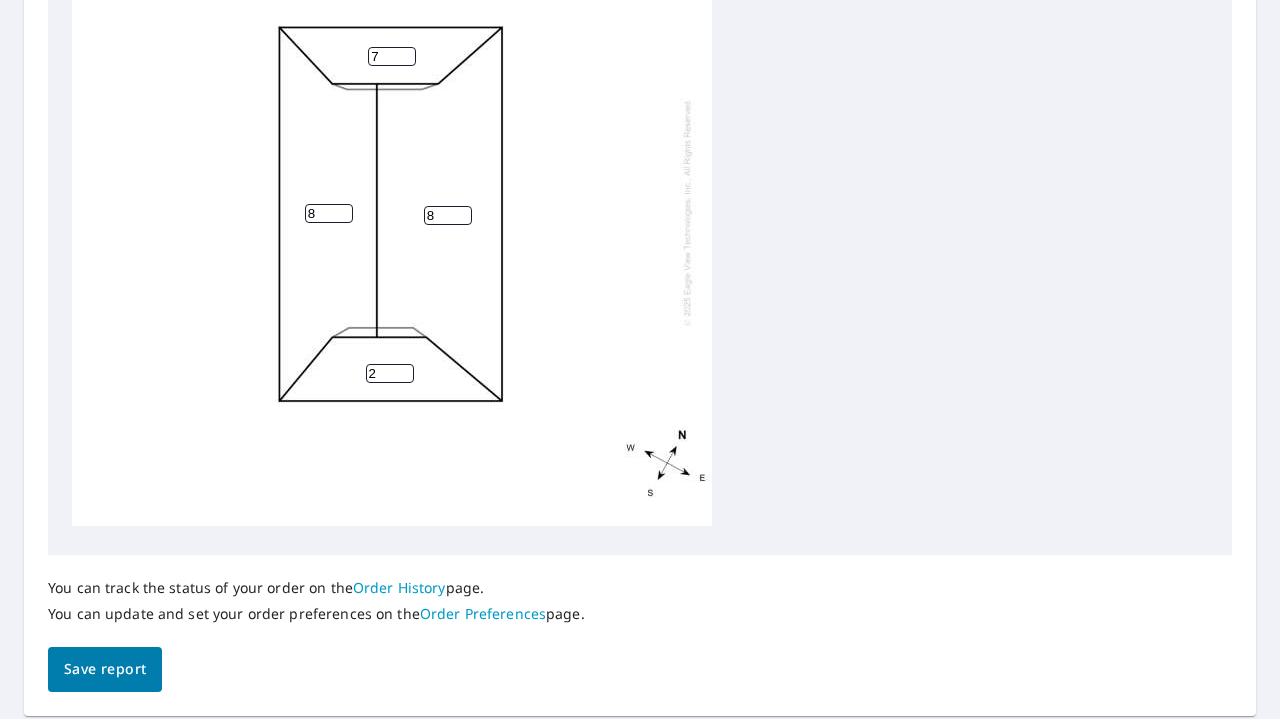 click on "2" at bounding box center (390, 373) 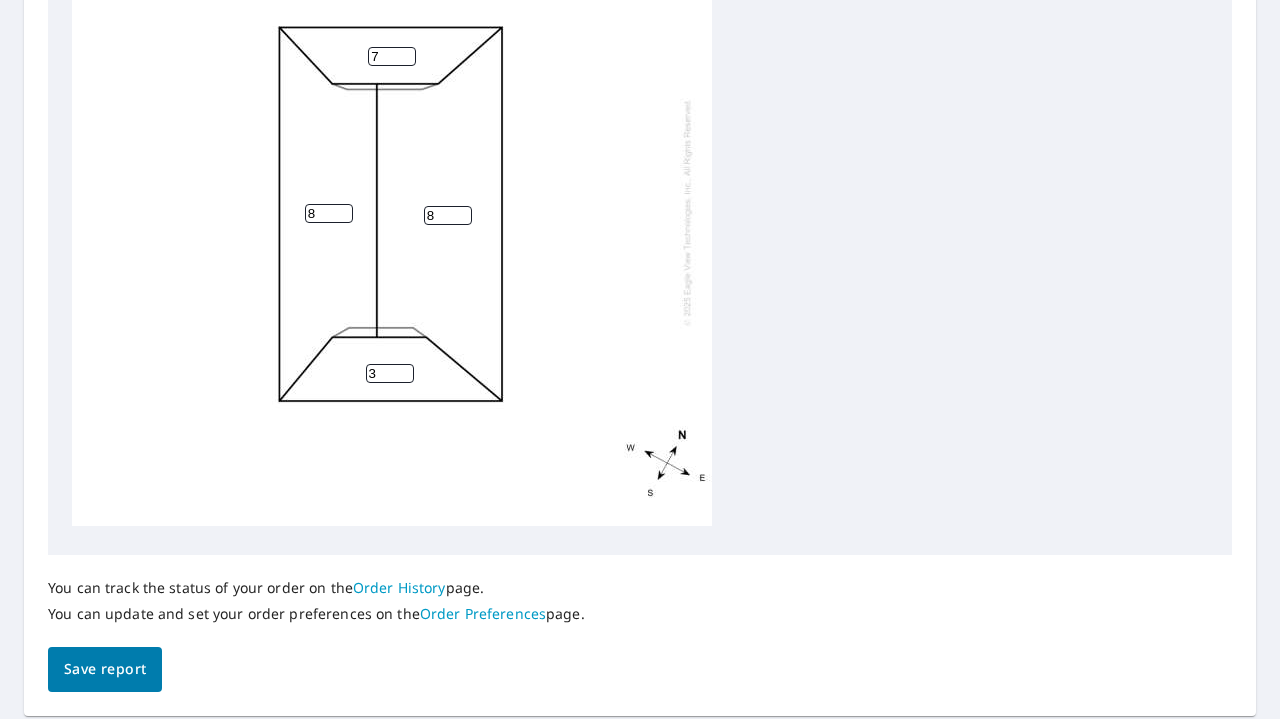 click on "3" at bounding box center [390, 373] 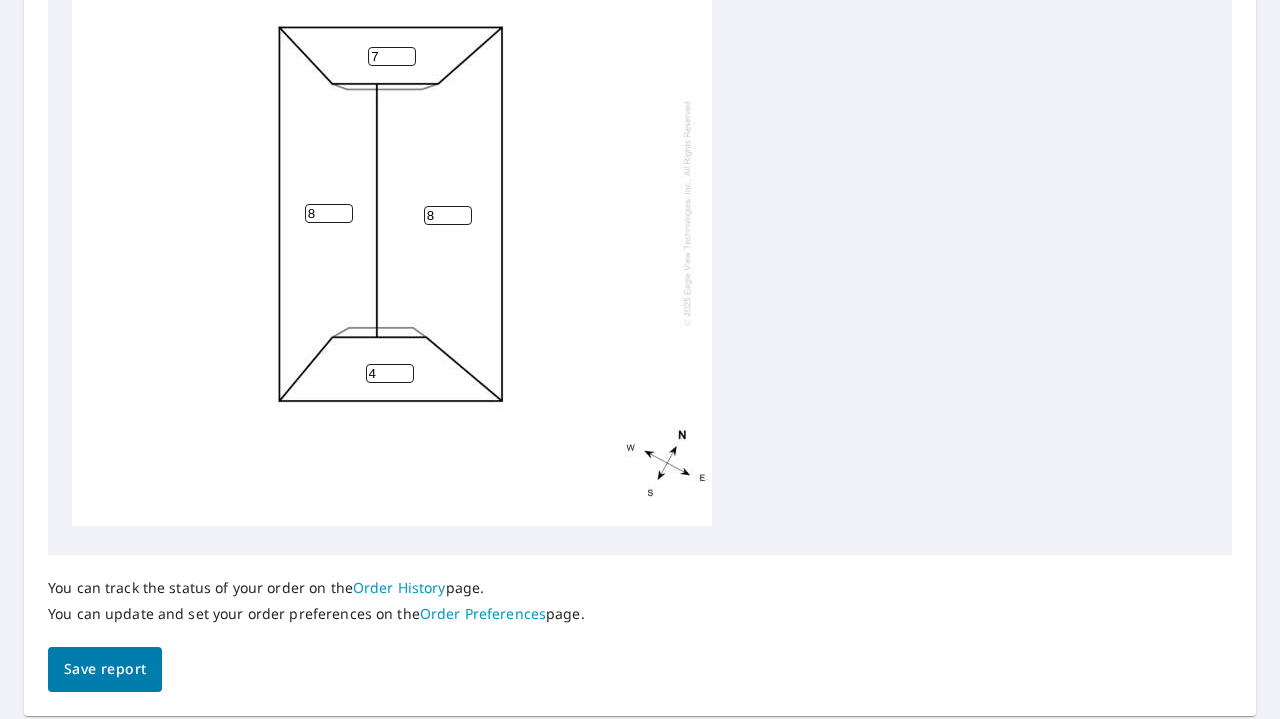 click on "4" at bounding box center (390, 373) 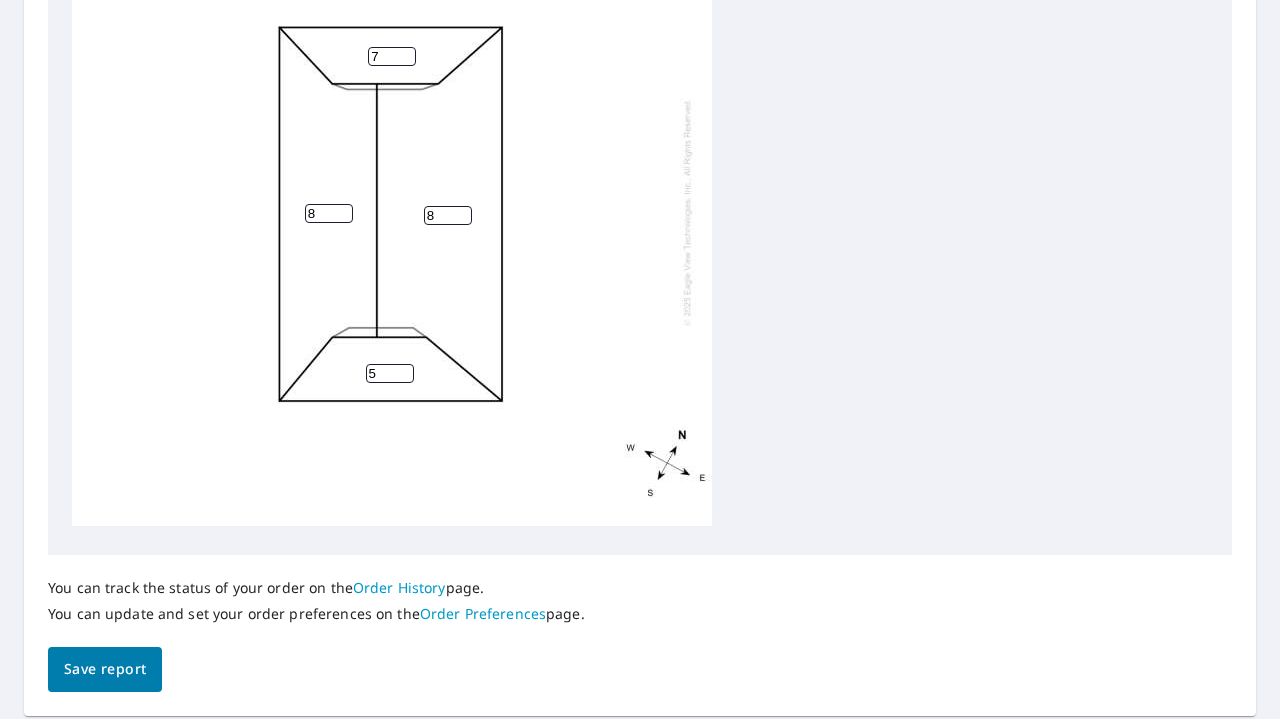 click on "5" at bounding box center (390, 373) 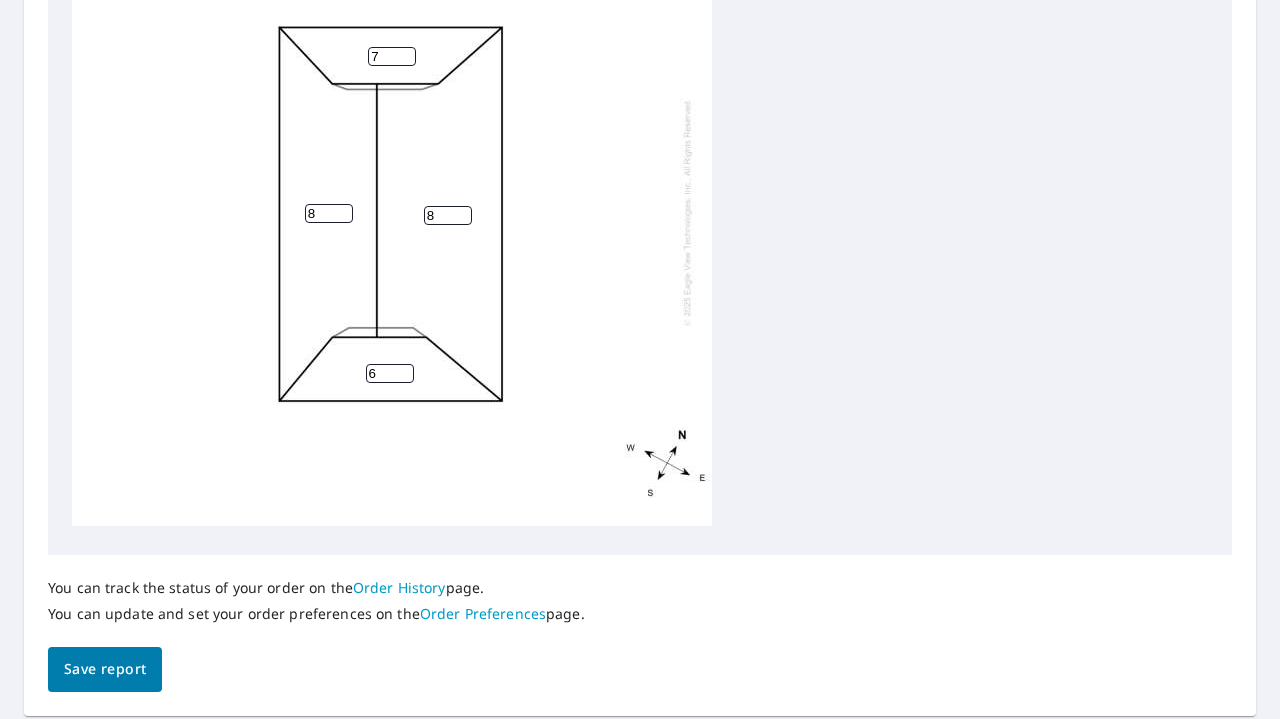 click on "6" at bounding box center (390, 373) 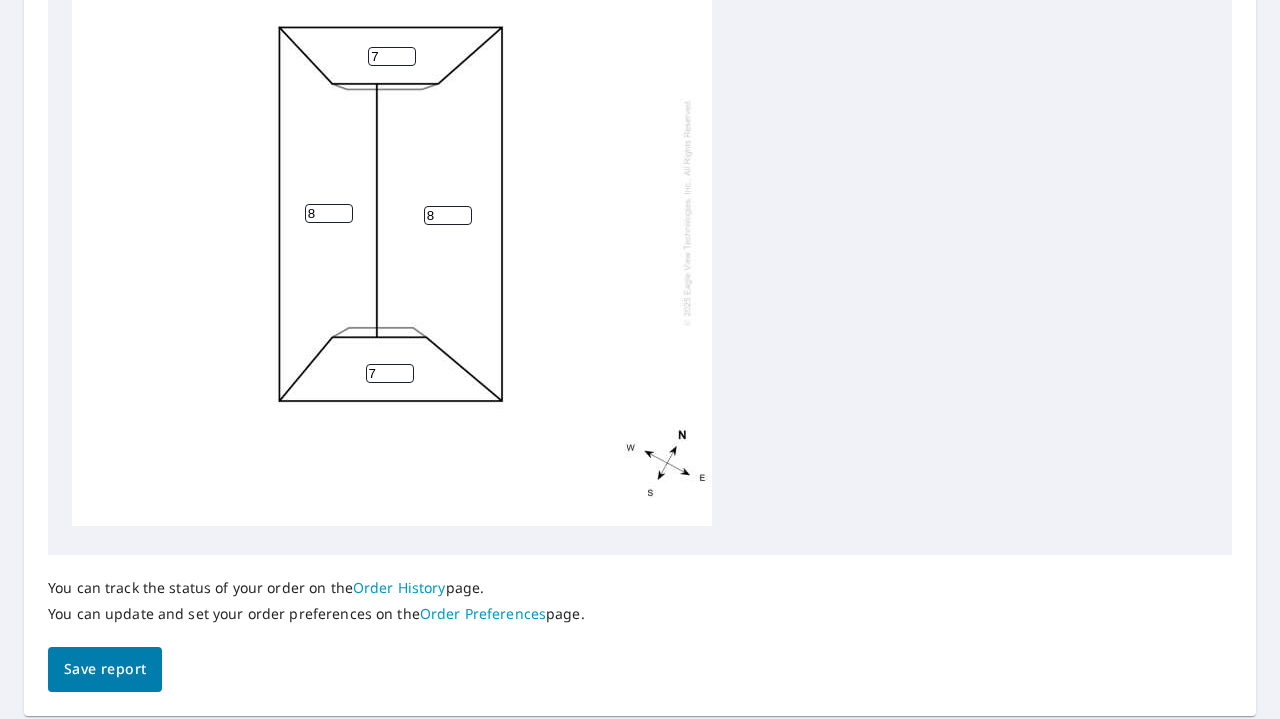 type on "7" 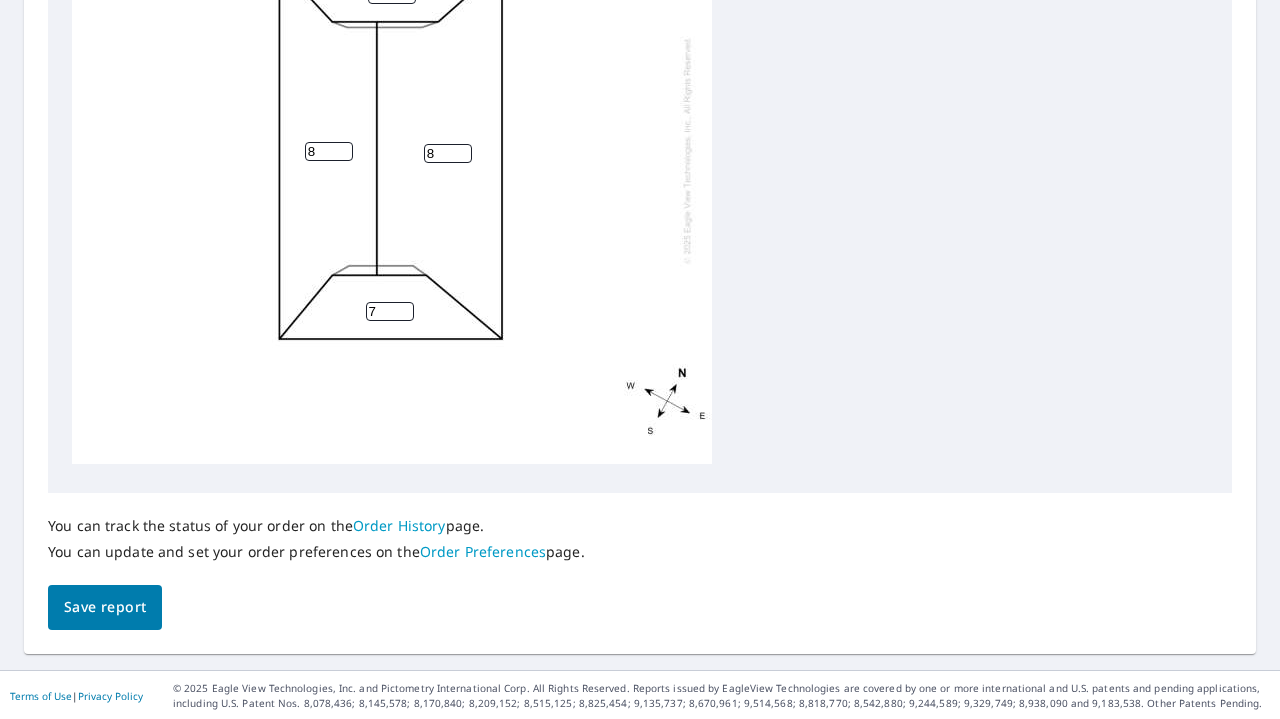 scroll, scrollTop: 162, scrollLeft: 0, axis: vertical 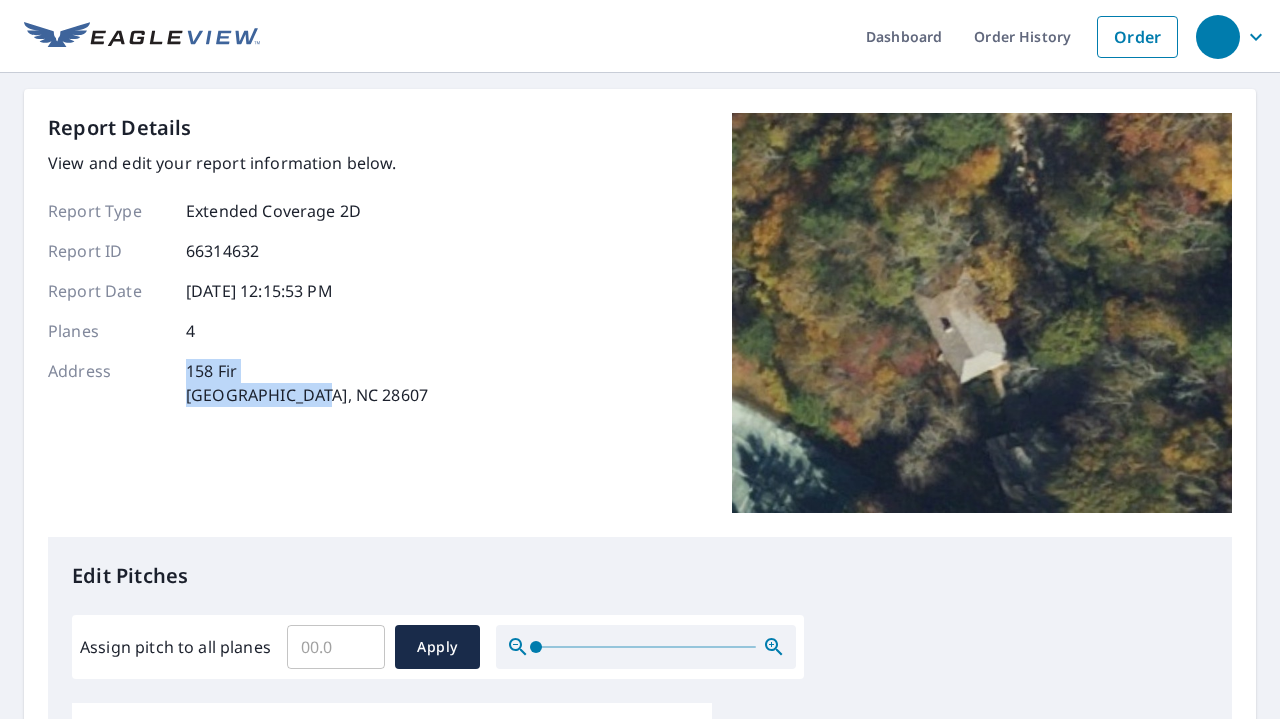 drag, startPoint x: 180, startPoint y: 371, endPoint x: 322, endPoint y: 414, distance: 148.36778 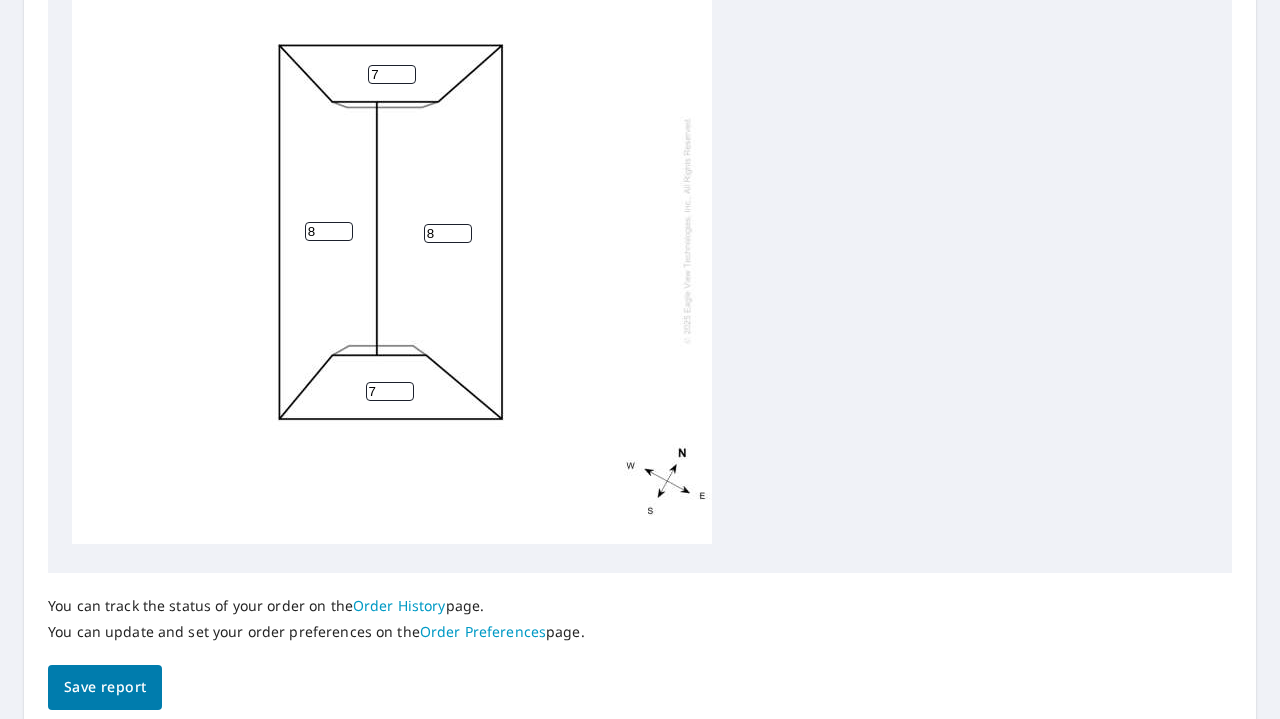 scroll, scrollTop: 862, scrollLeft: 0, axis: vertical 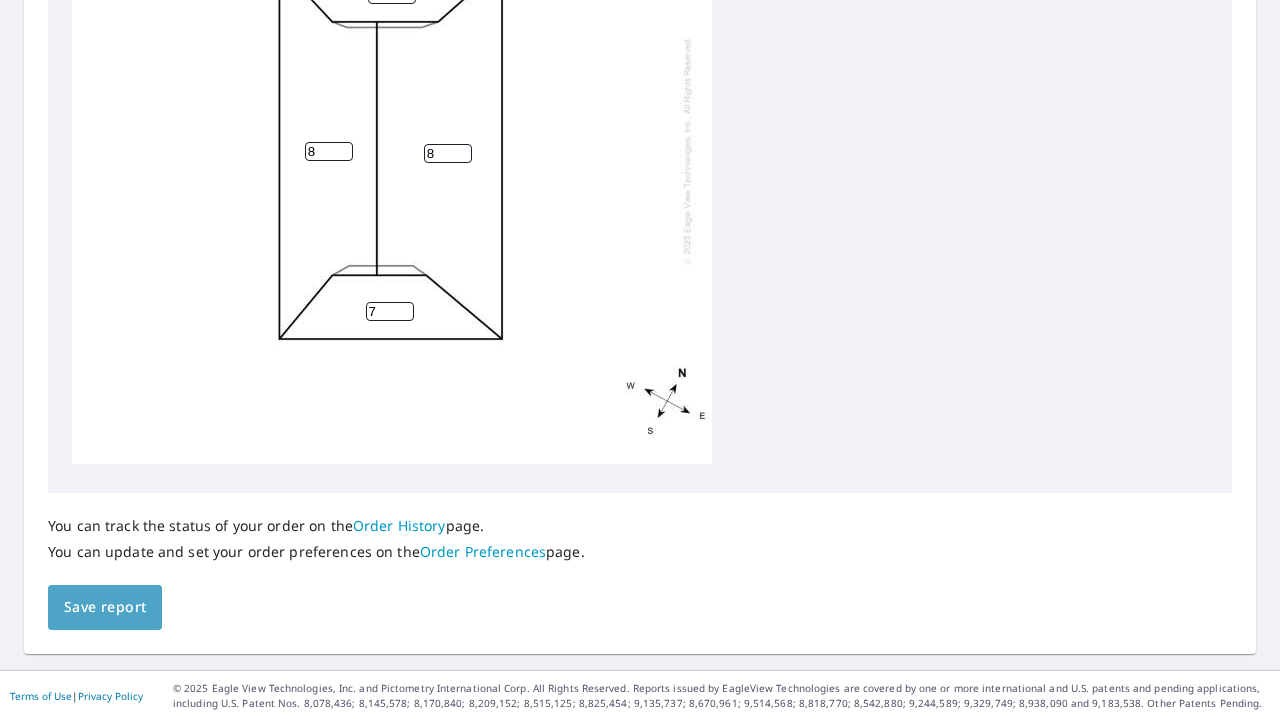 click on "Save report" at bounding box center [105, 607] 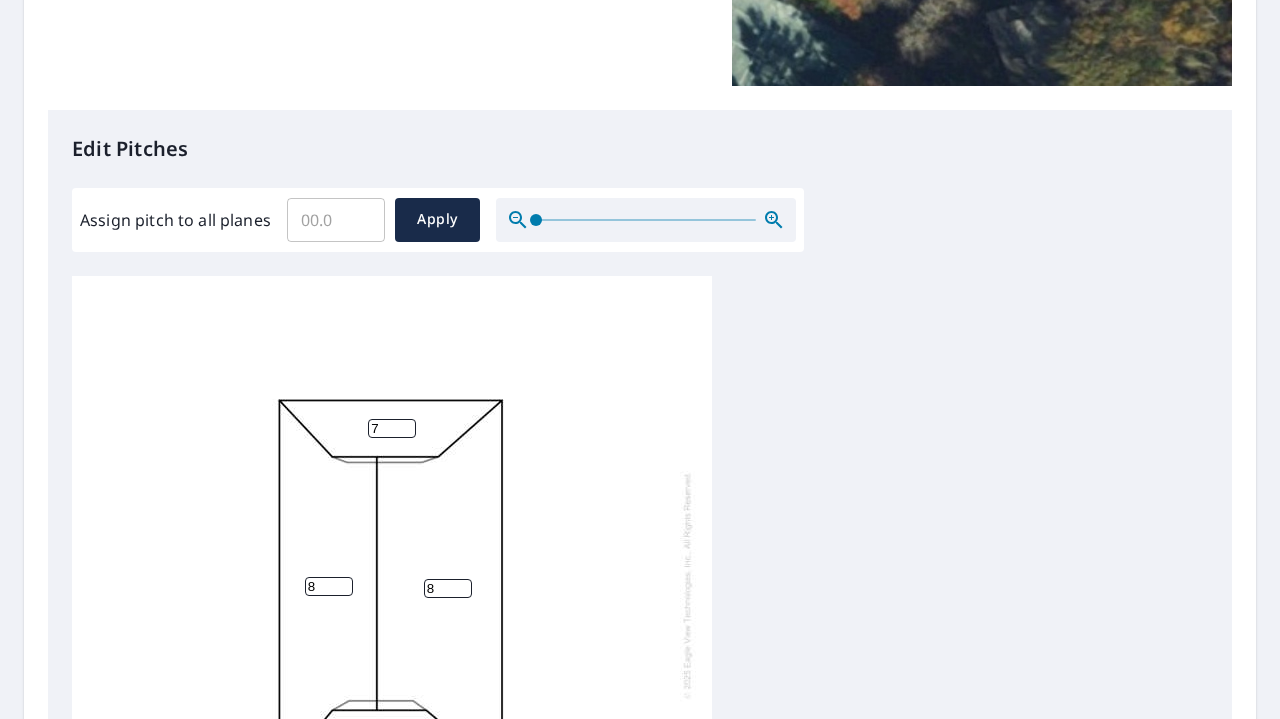 scroll, scrollTop: 0, scrollLeft: 0, axis: both 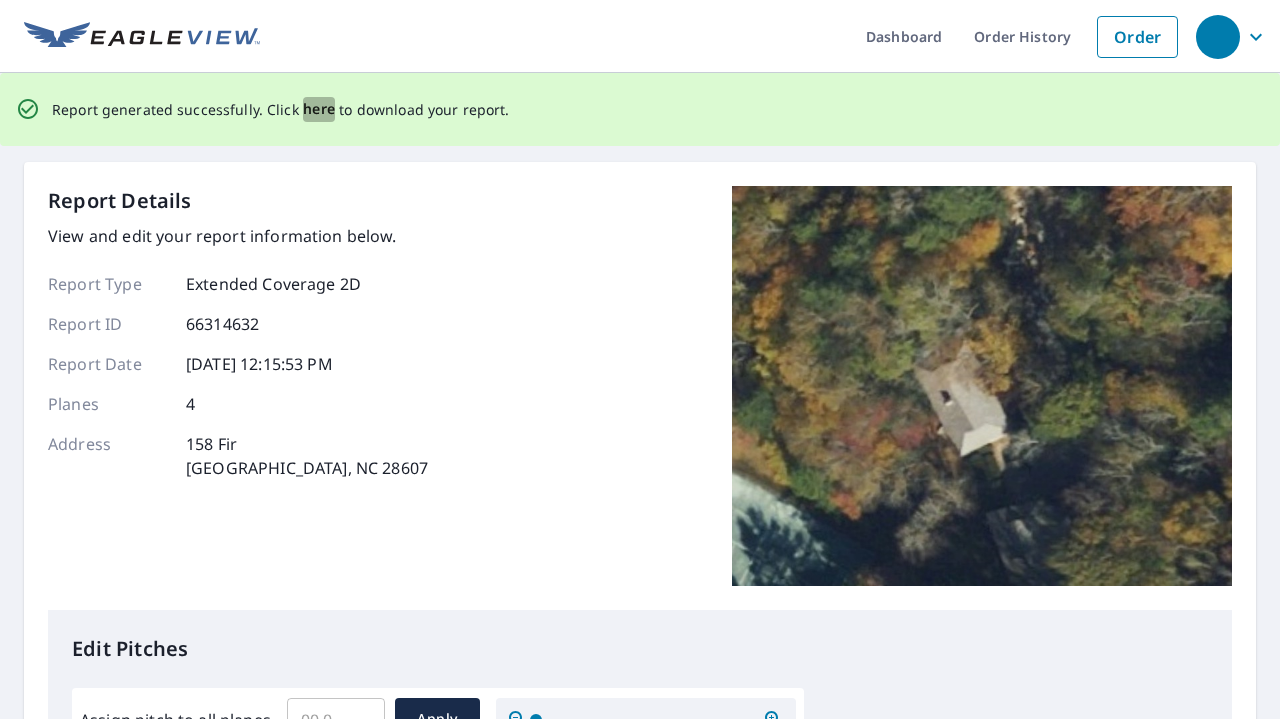click on "here" at bounding box center [319, 109] 